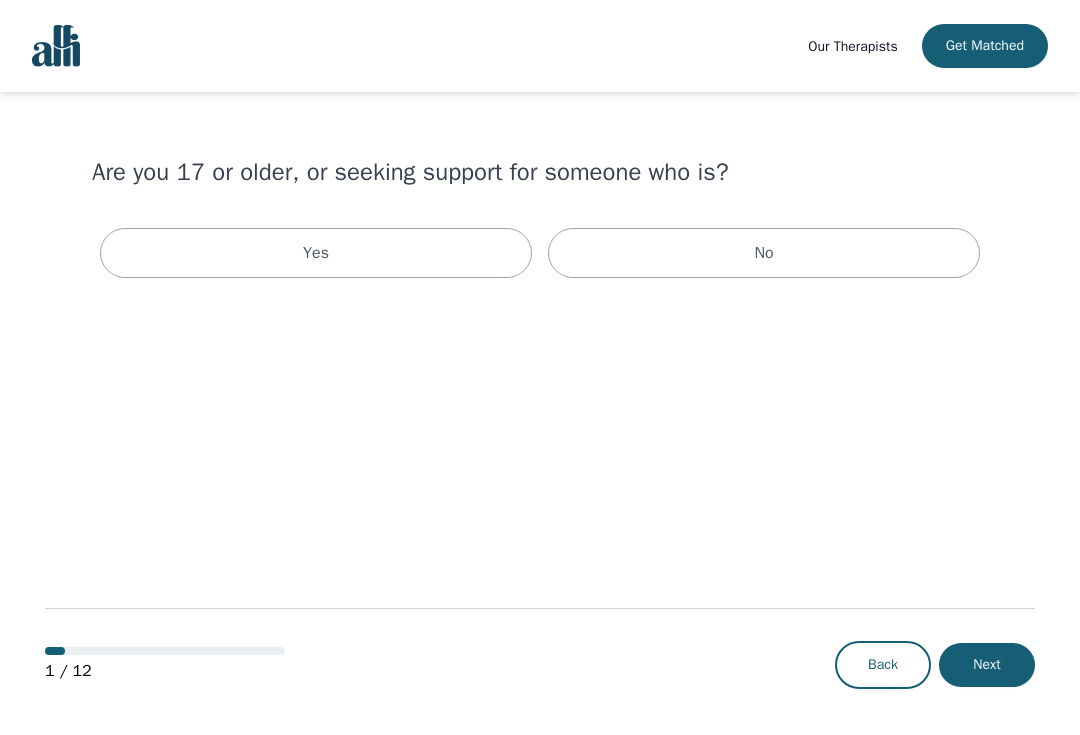 scroll, scrollTop: 0, scrollLeft: 0, axis: both 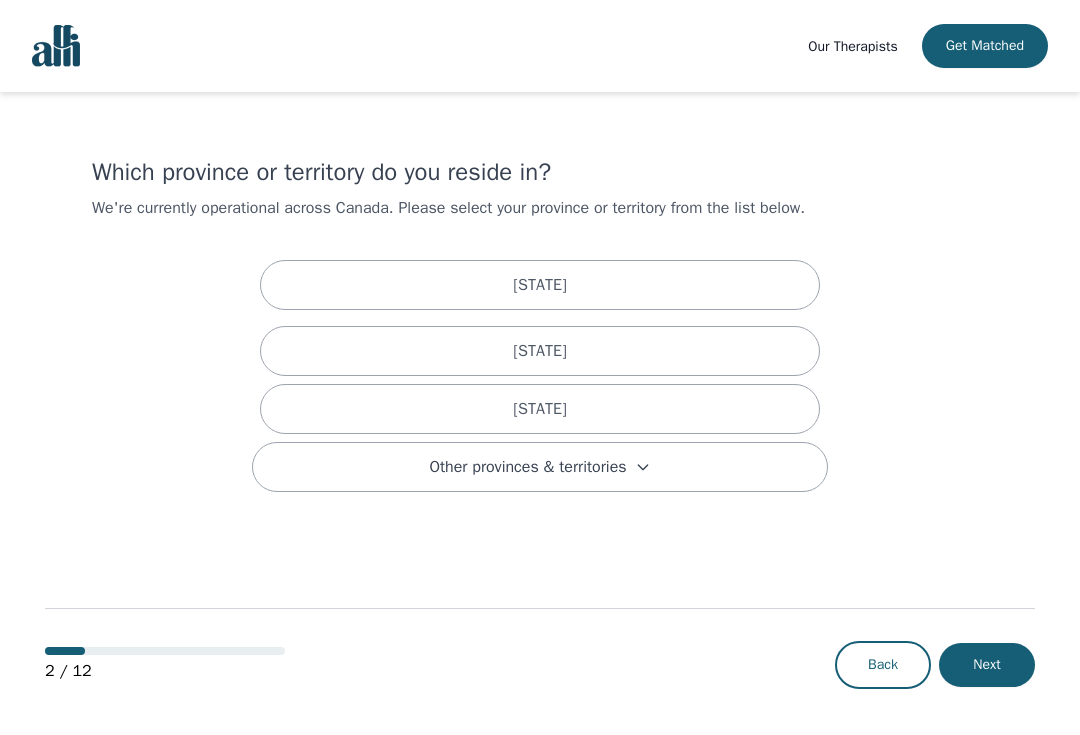 click on "[STATE]" at bounding box center [540, 351] 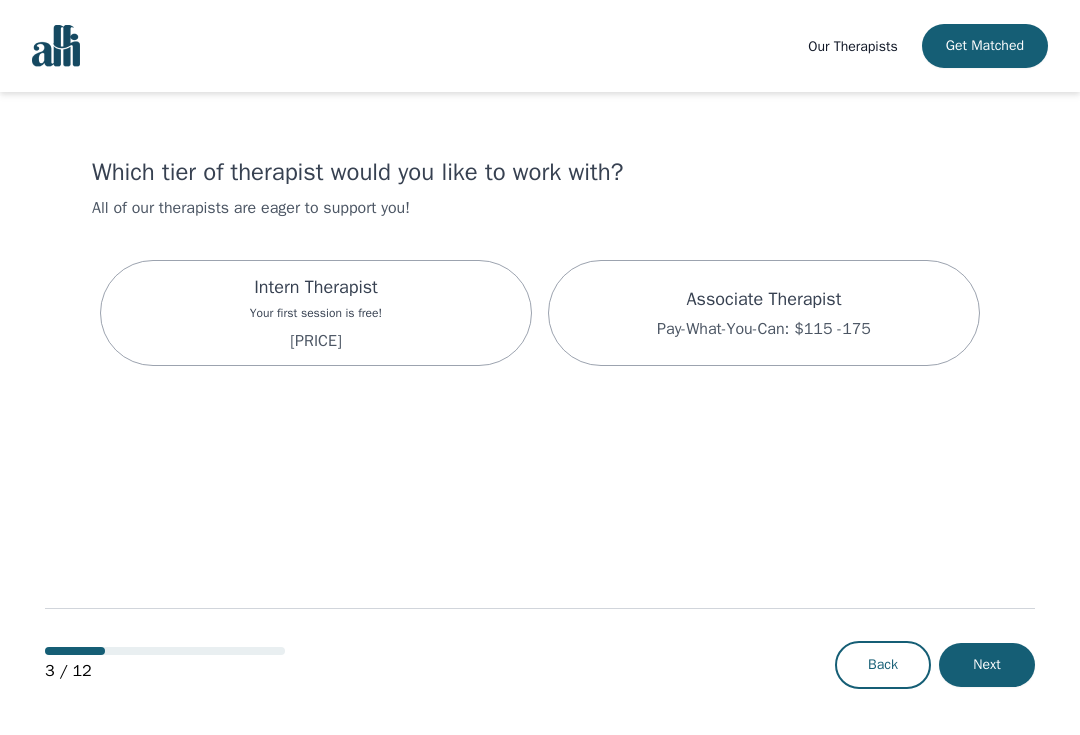 click on "Intern Therapist Your first session is free! [PRICE]" at bounding box center (316, 313) 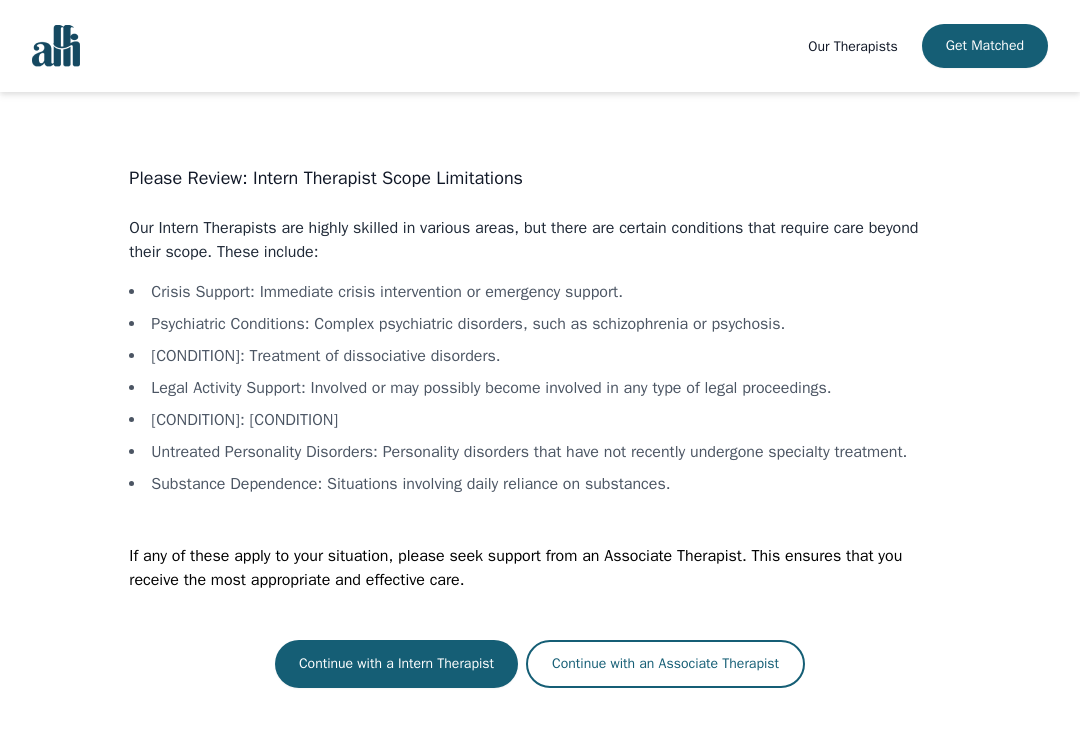 click on "Continue with an Associate Therapist" at bounding box center (665, 664) 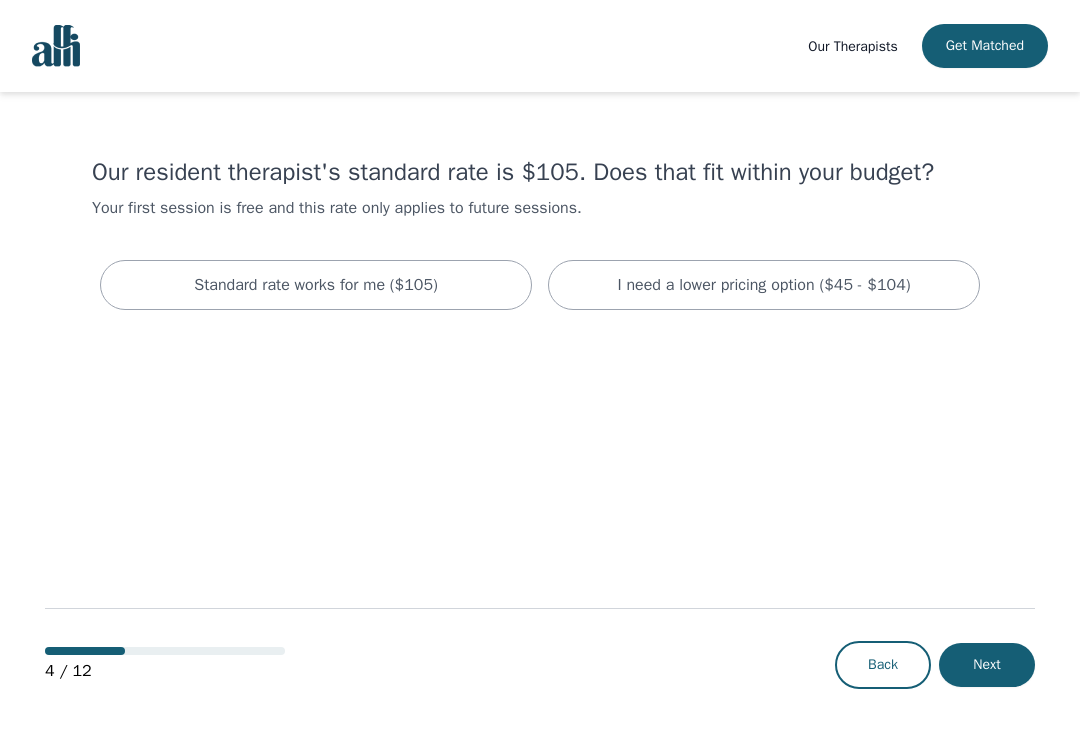 click on "Standard rate works for me ($105)" at bounding box center (316, 285) 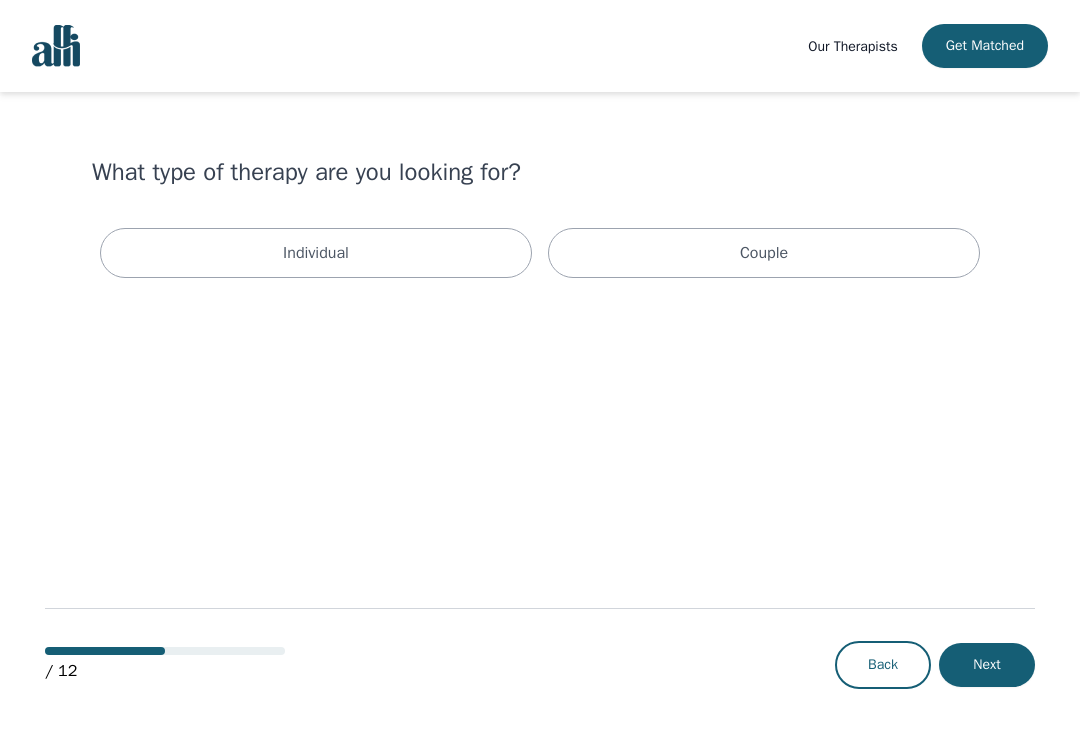 click on "Individual" at bounding box center [316, 253] 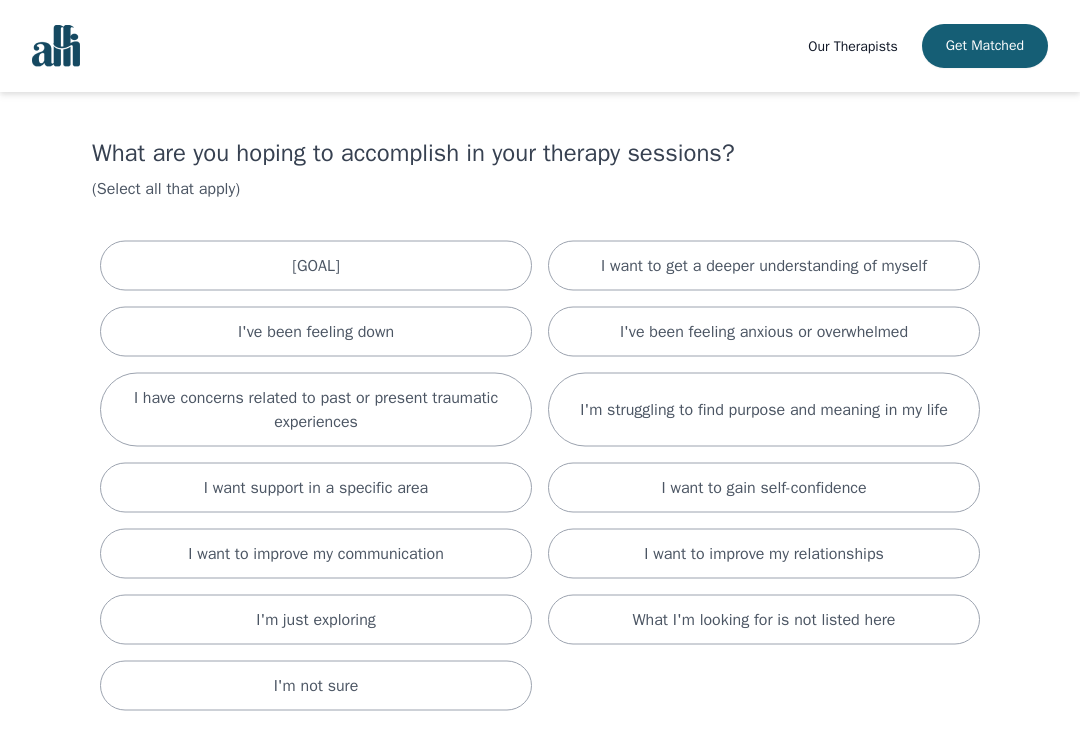 scroll, scrollTop: 38, scrollLeft: 0, axis: vertical 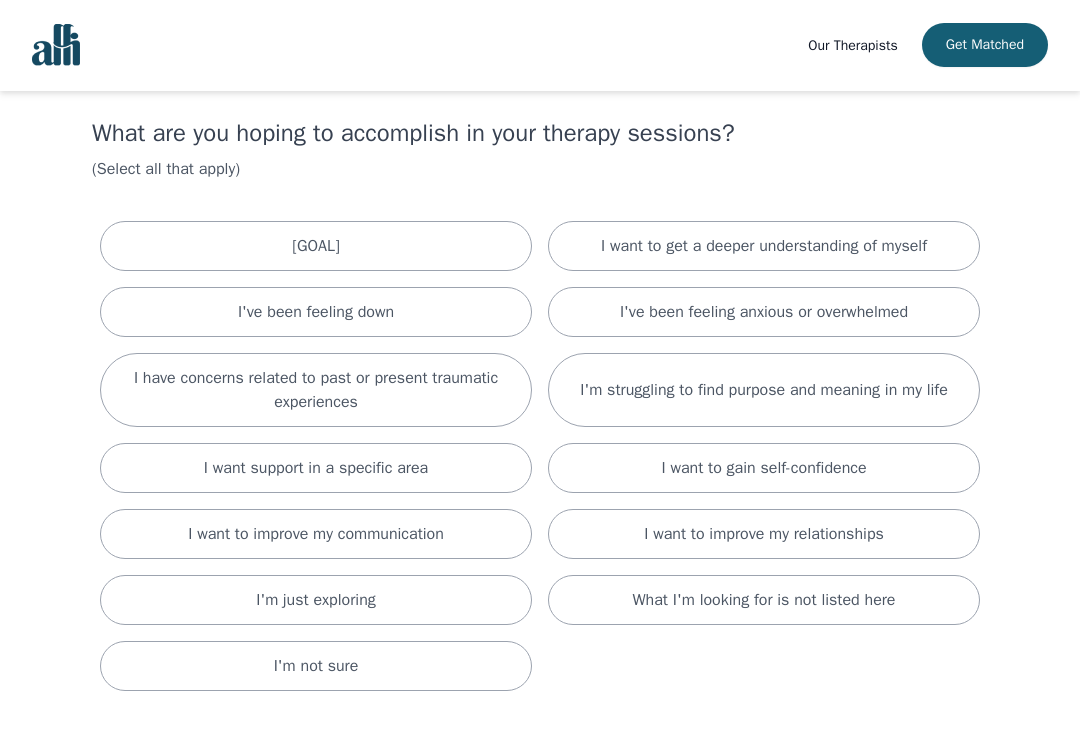 click on "I have concerns related to past or present traumatic experiences" at bounding box center (316, 391) 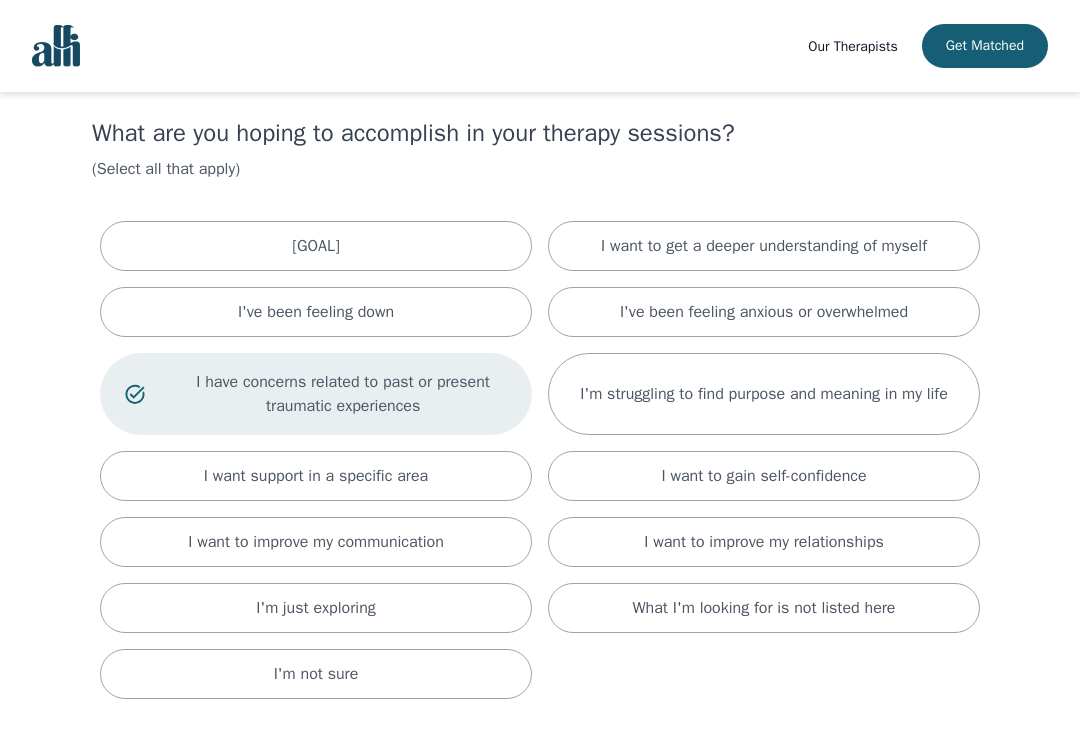 click on "Get Matched" at bounding box center [985, 46] 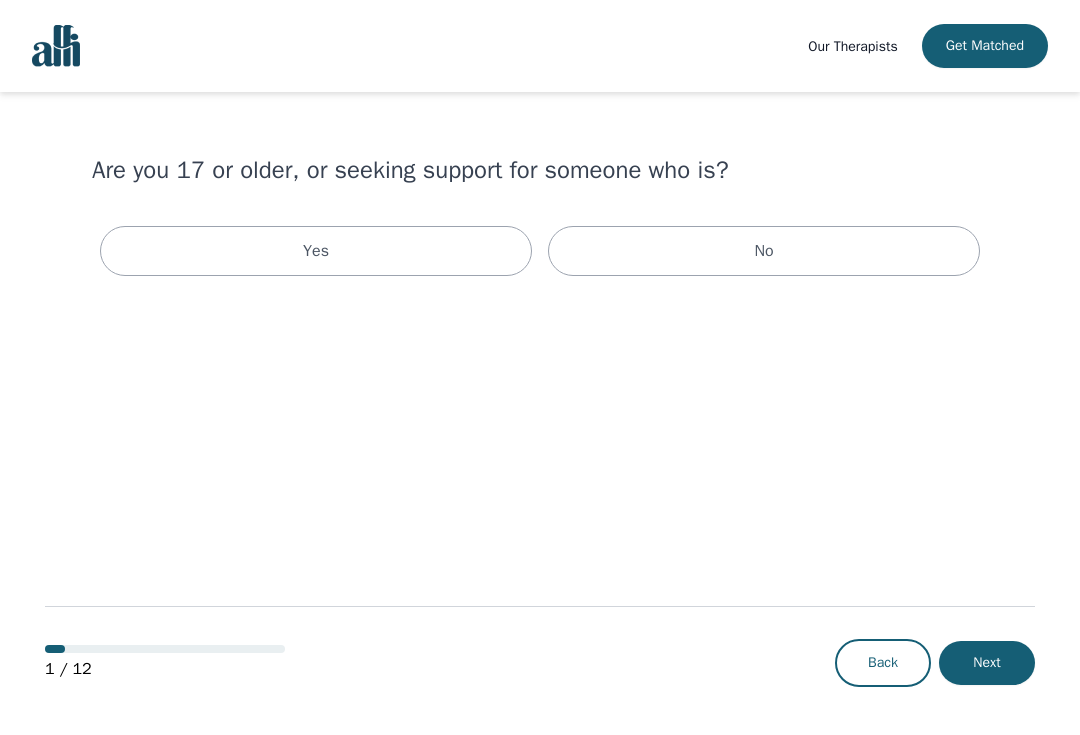 scroll, scrollTop: 0, scrollLeft: 0, axis: both 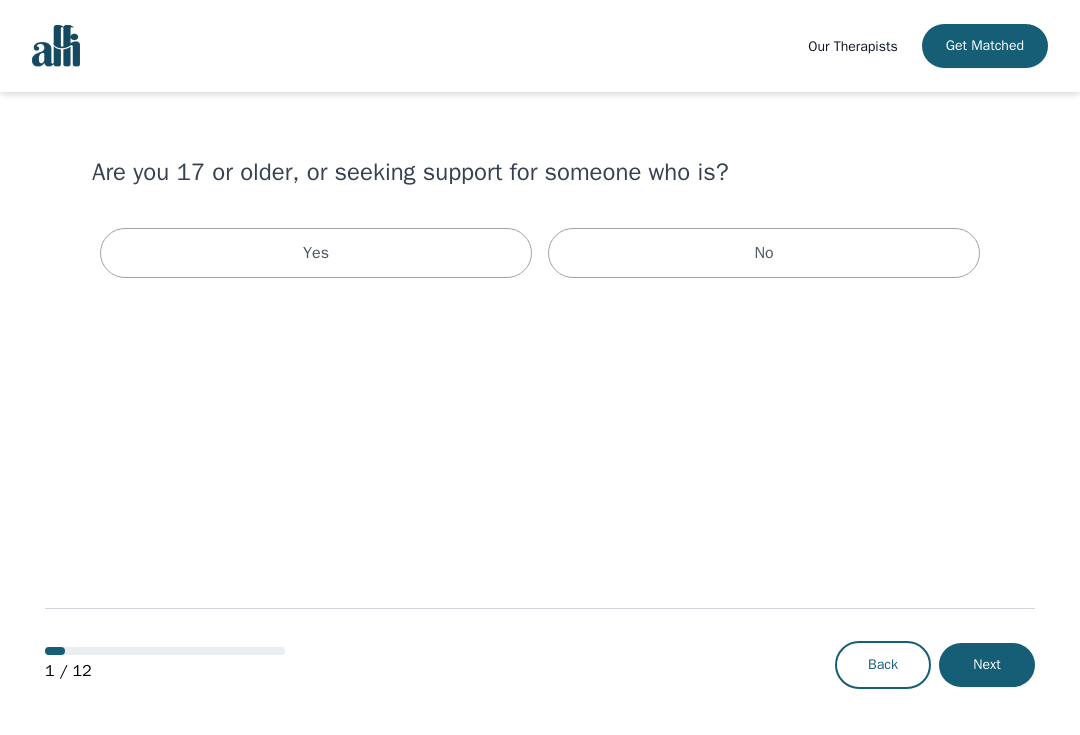 click on "Yes" at bounding box center (316, 253) 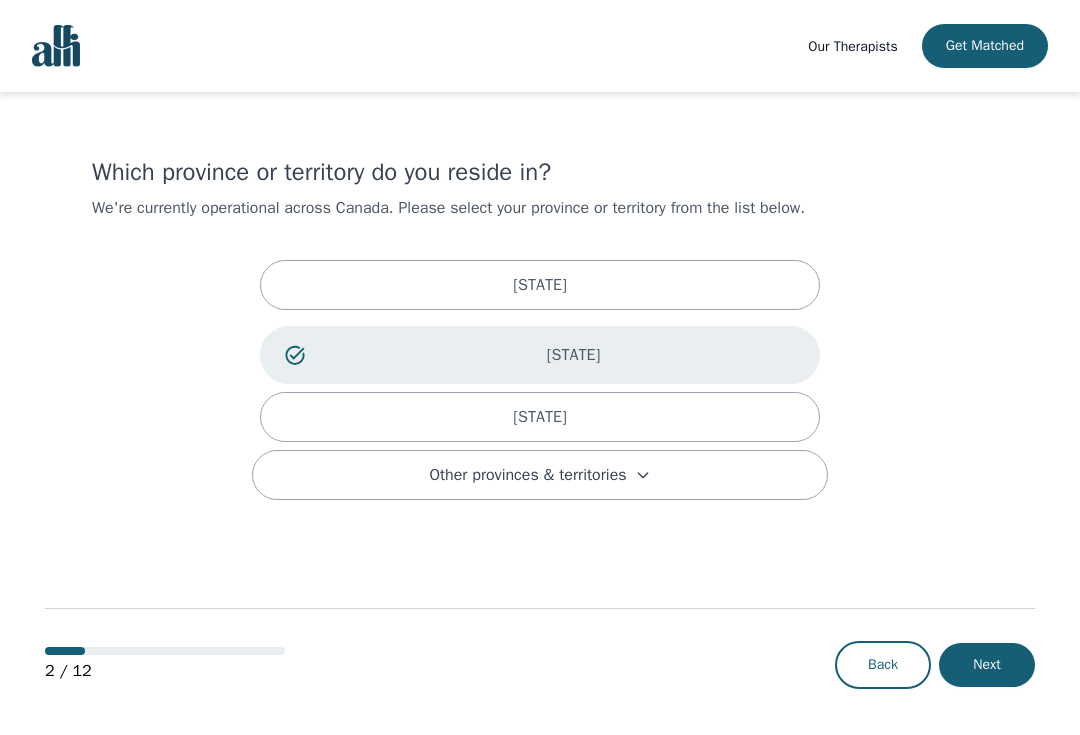 click on "Next" at bounding box center (987, 665) 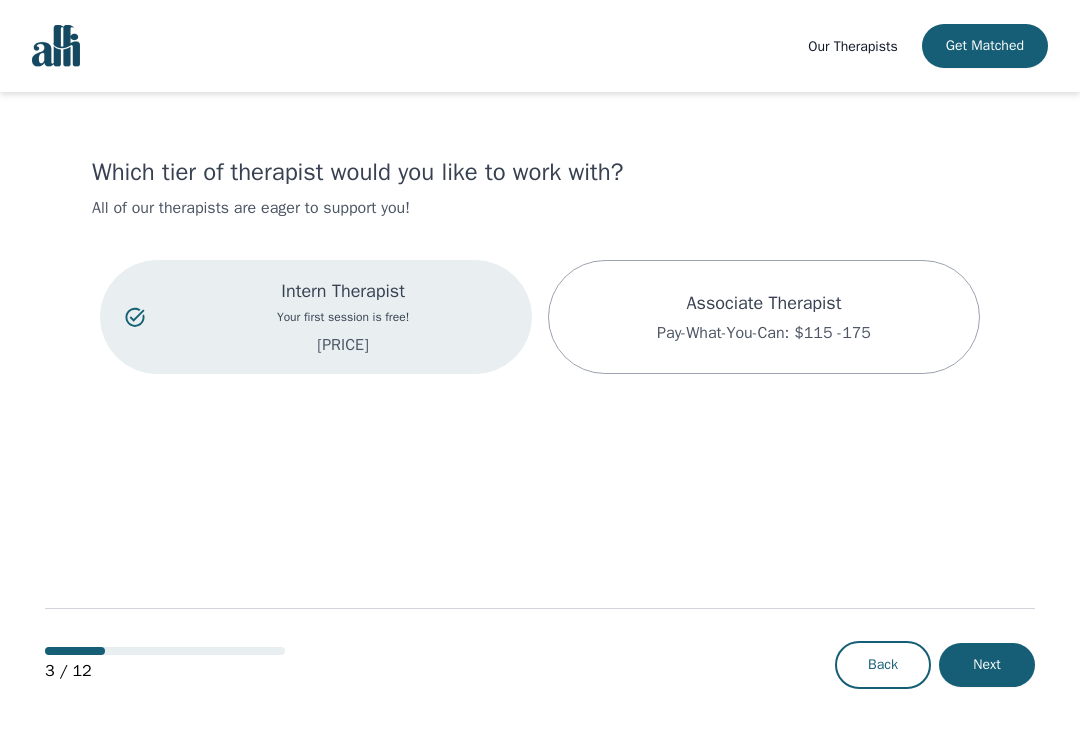 click on "Associate Therapist Pay-What-You-Can: $115 -175" at bounding box center [764, 317] 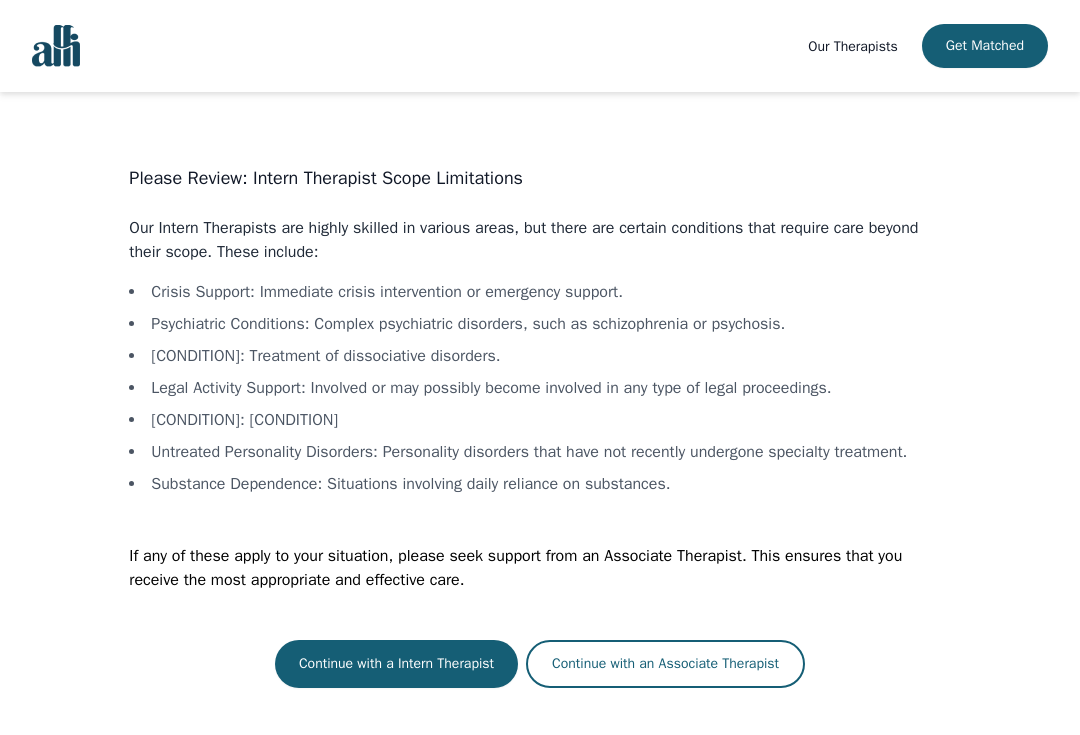 click on "Continue with an Associate Therapist" at bounding box center (665, 664) 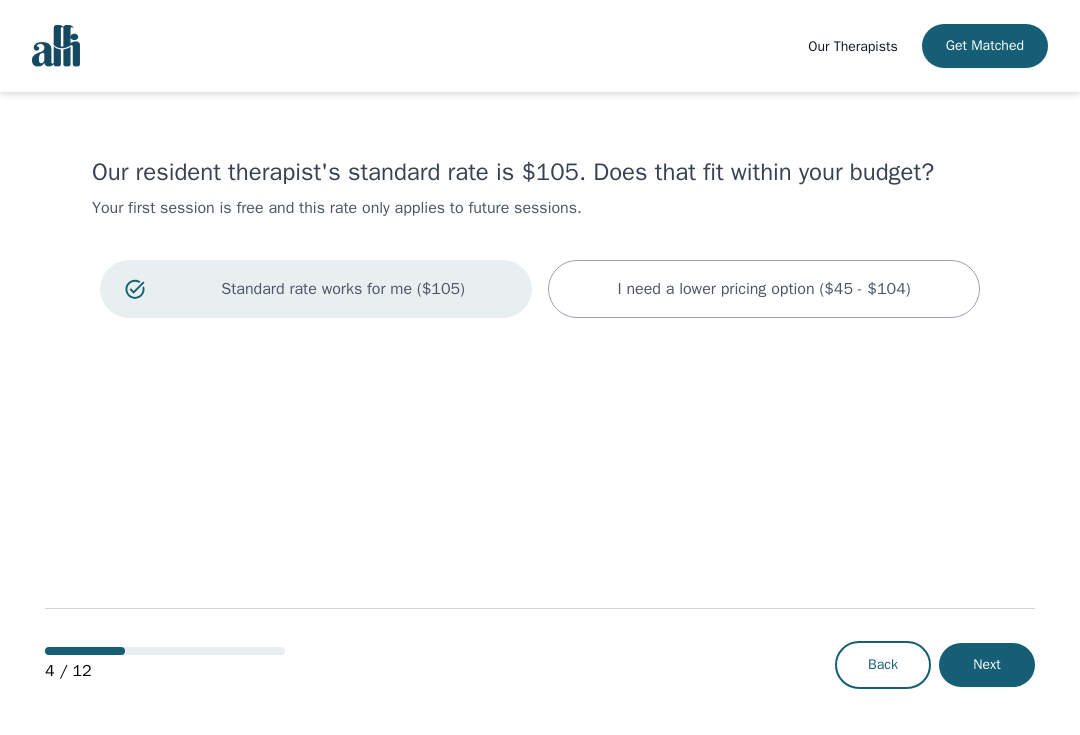 click on "Next" at bounding box center (987, 665) 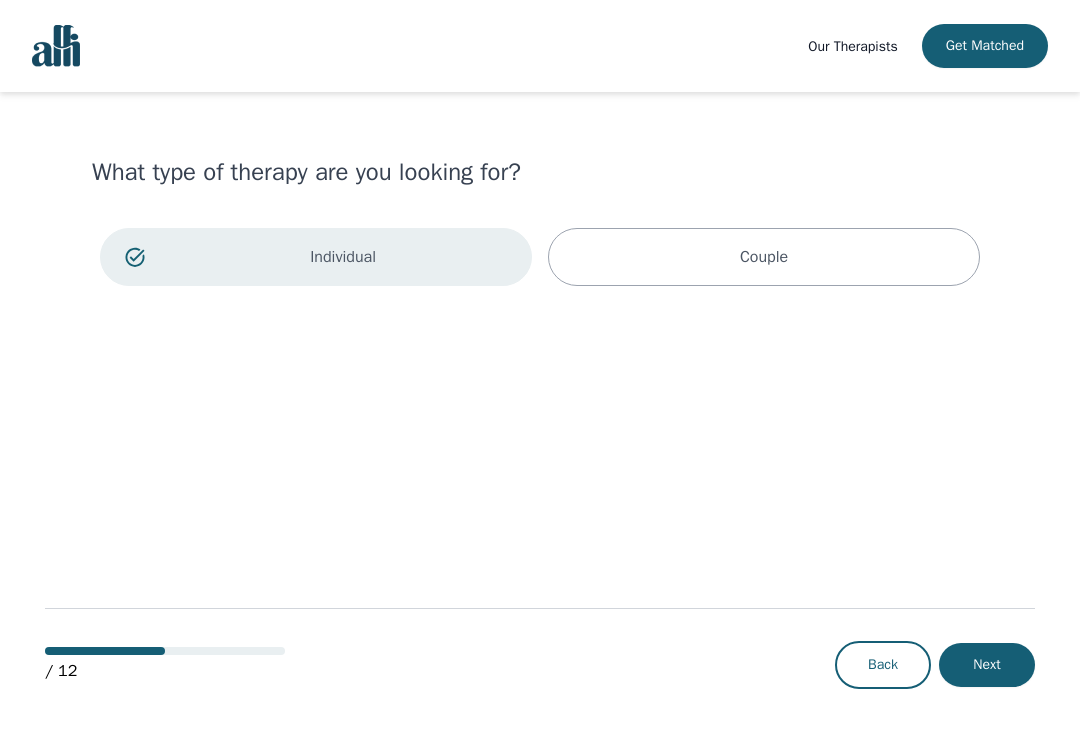 click on "Next" at bounding box center (987, 665) 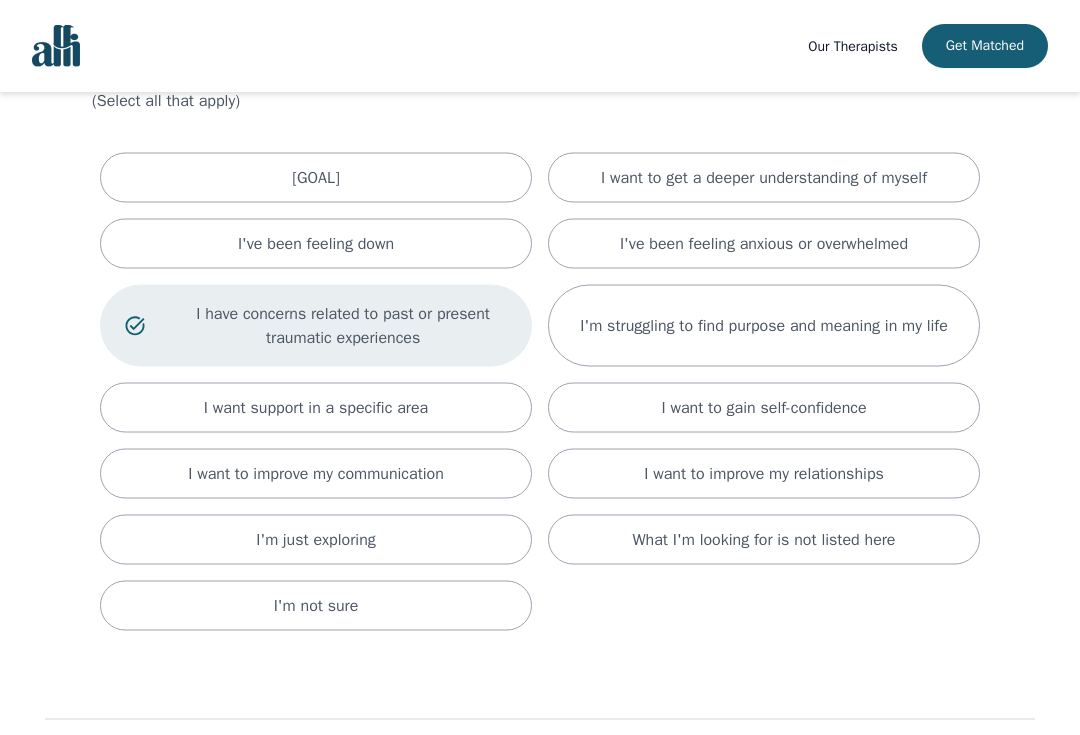 scroll, scrollTop: 184, scrollLeft: 0, axis: vertical 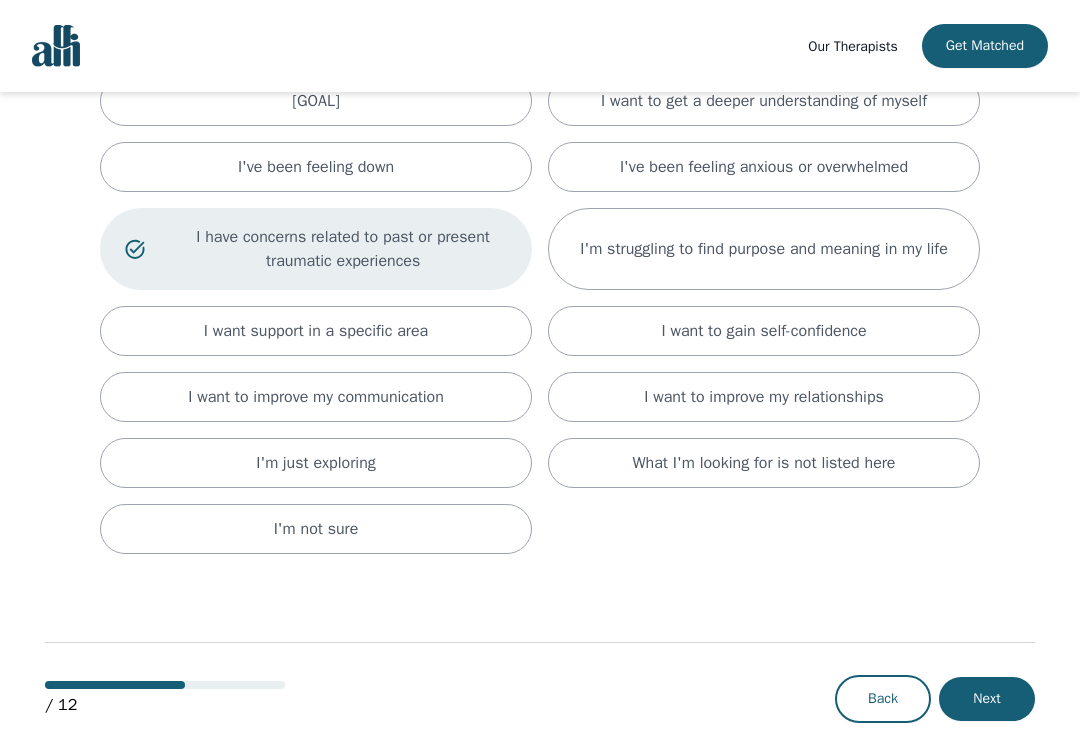 click on "Next" at bounding box center (987, 699) 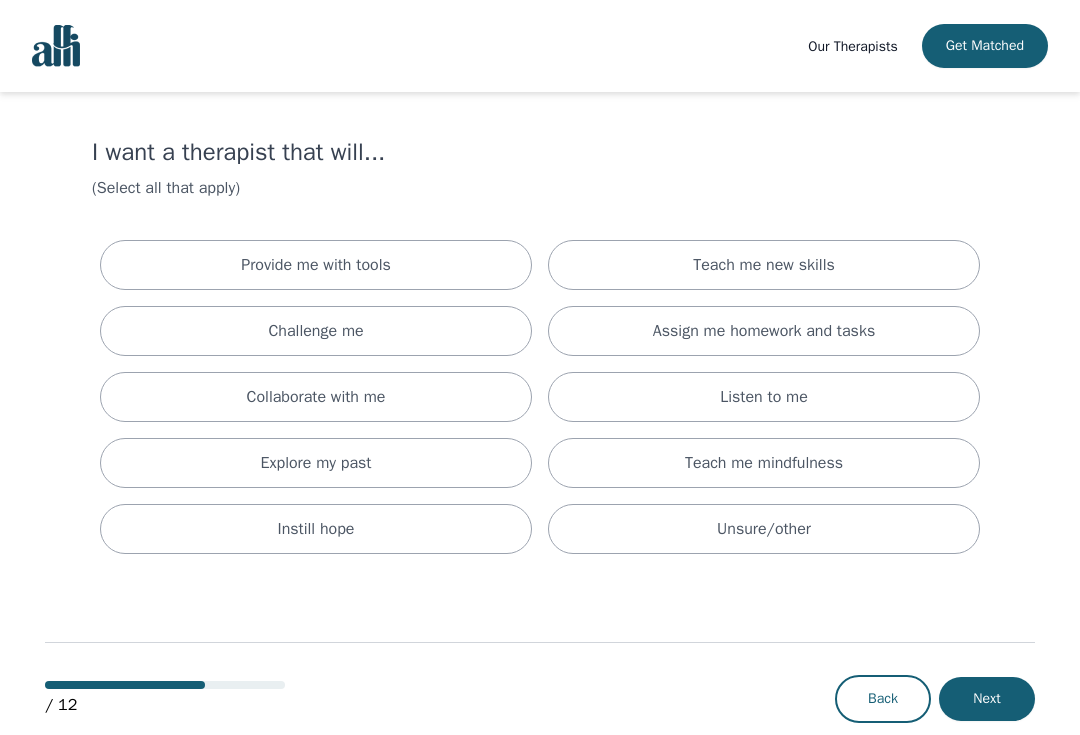 scroll, scrollTop: 0, scrollLeft: 0, axis: both 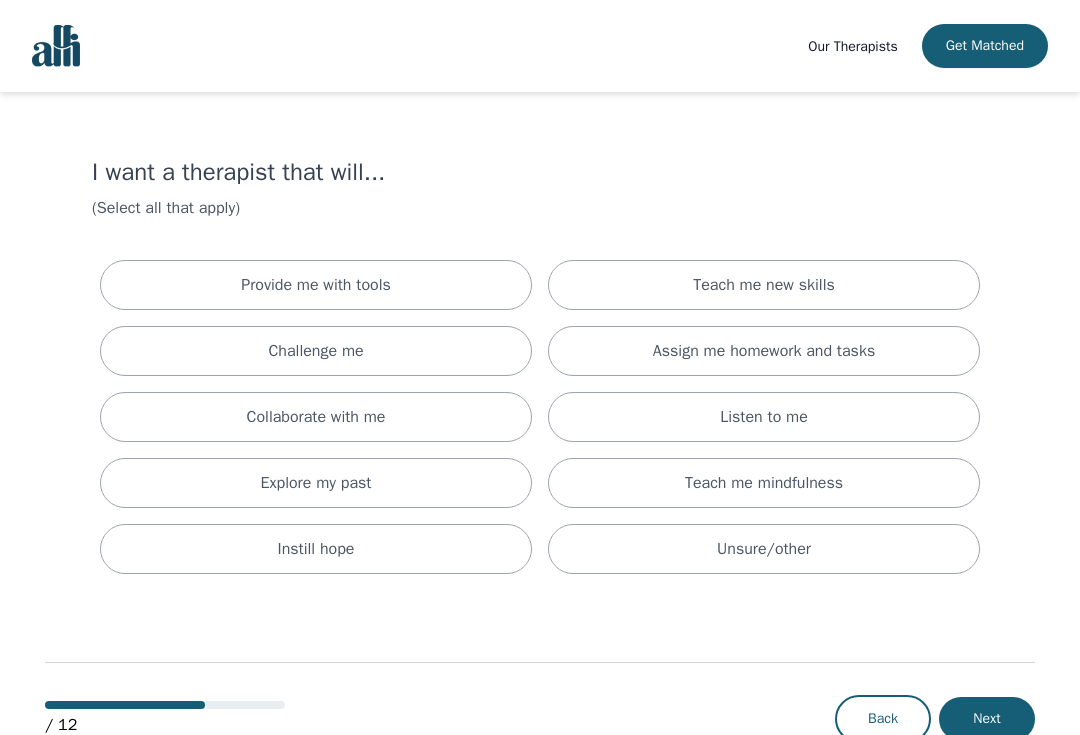 click on "Next" at bounding box center [987, 719] 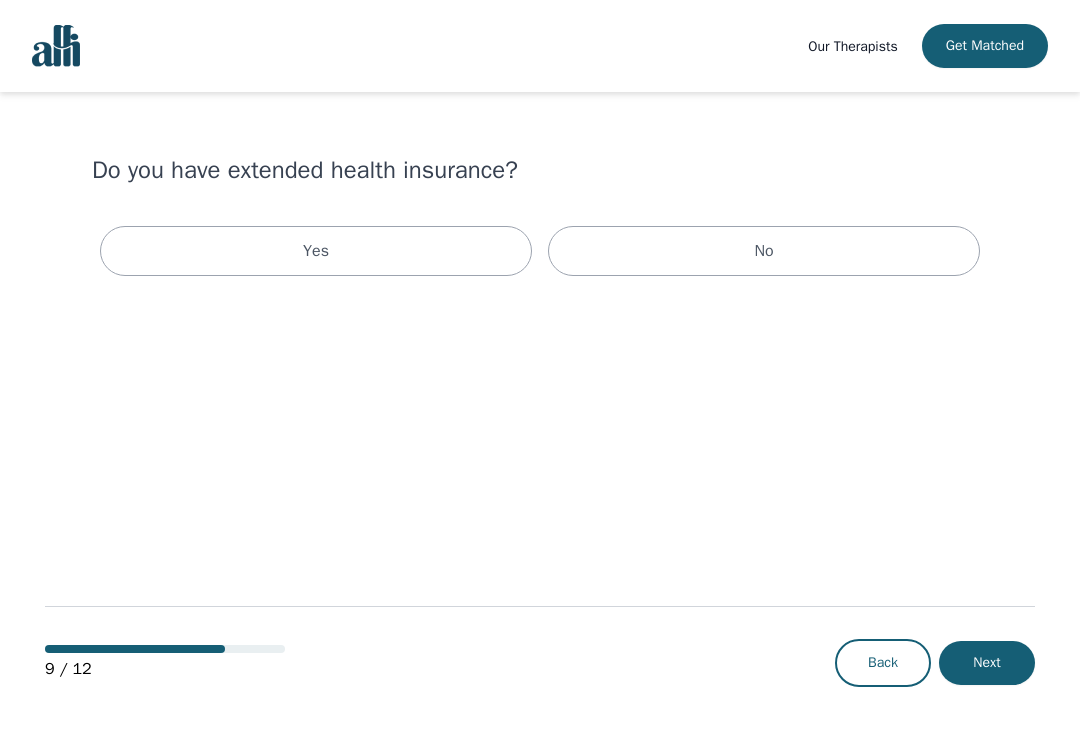 scroll, scrollTop: 0, scrollLeft: 0, axis: both 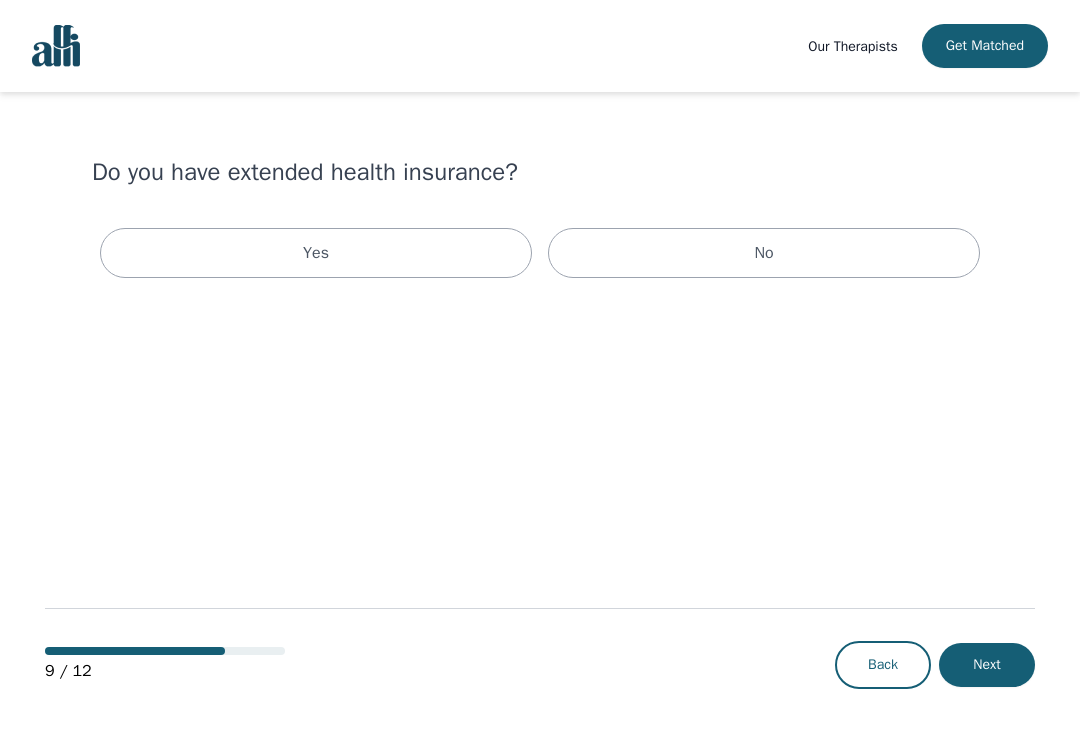 click on "Yes" at bounding box center [316, 253] 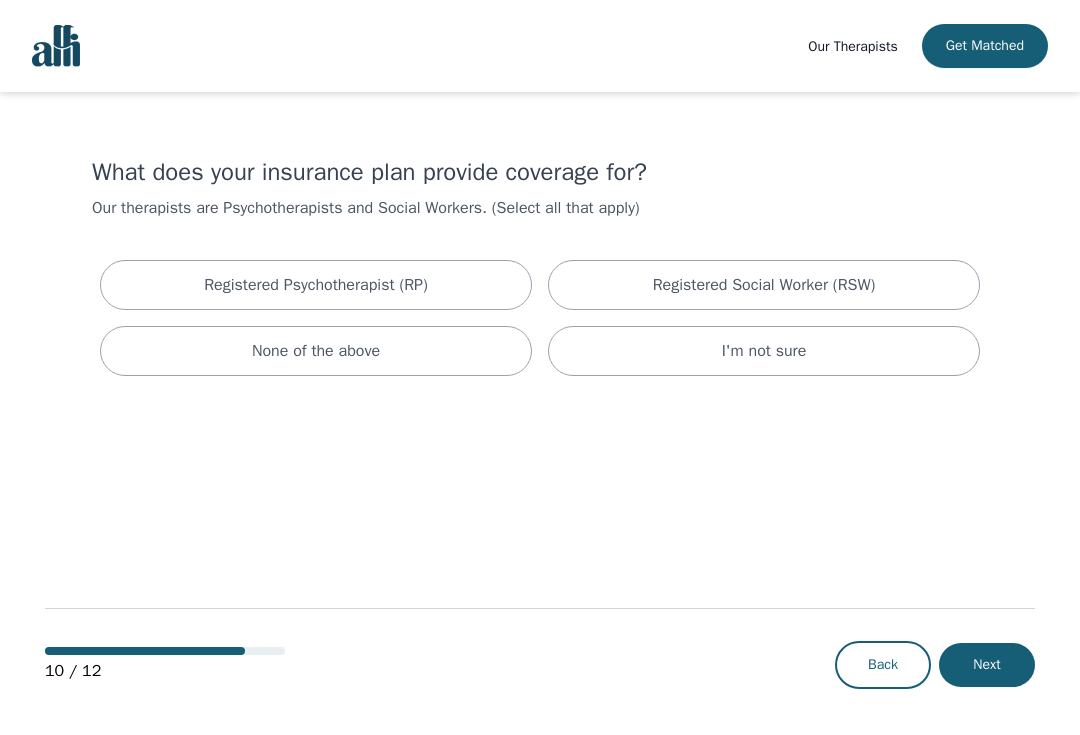 click on "I'm not sure" at bounding box center [764, 351] 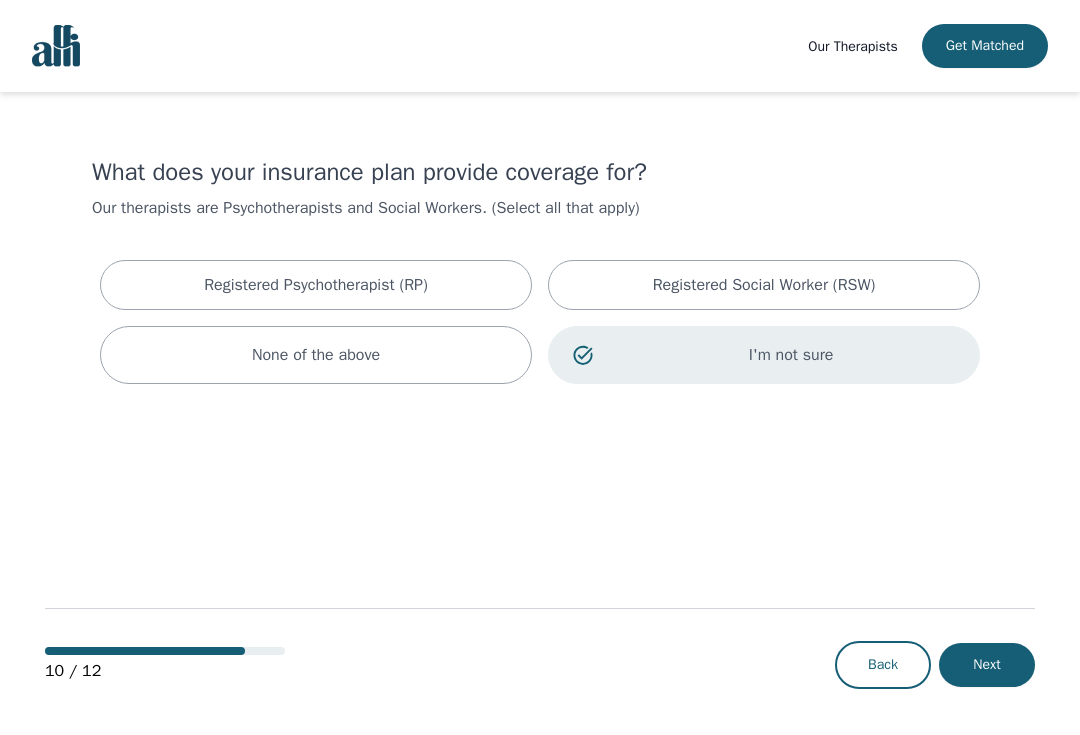 click on "Next" at bounding box center [987, 665] 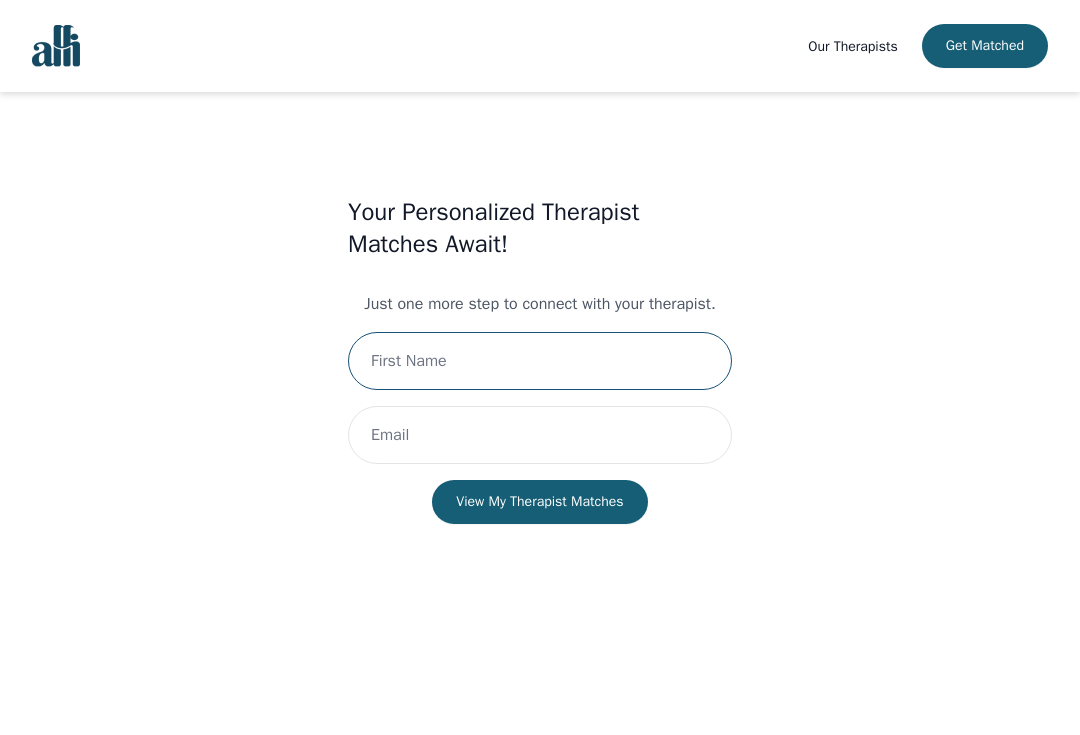 click at bounding box center (540, 361) 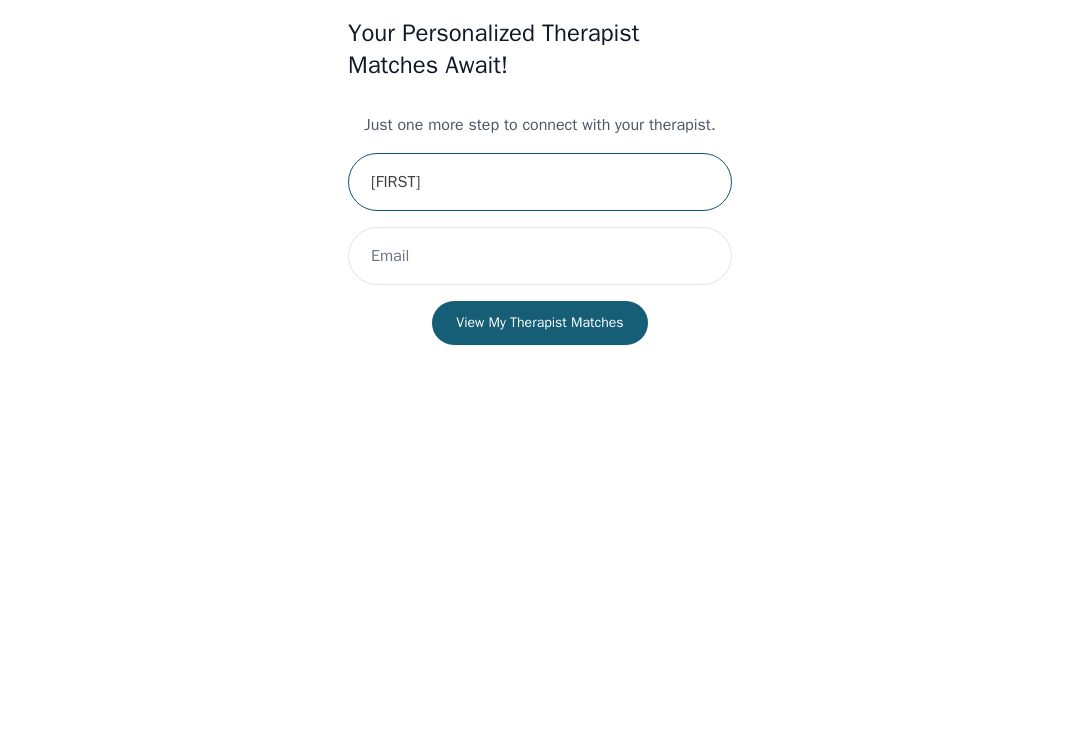 type on "[FIRST]" 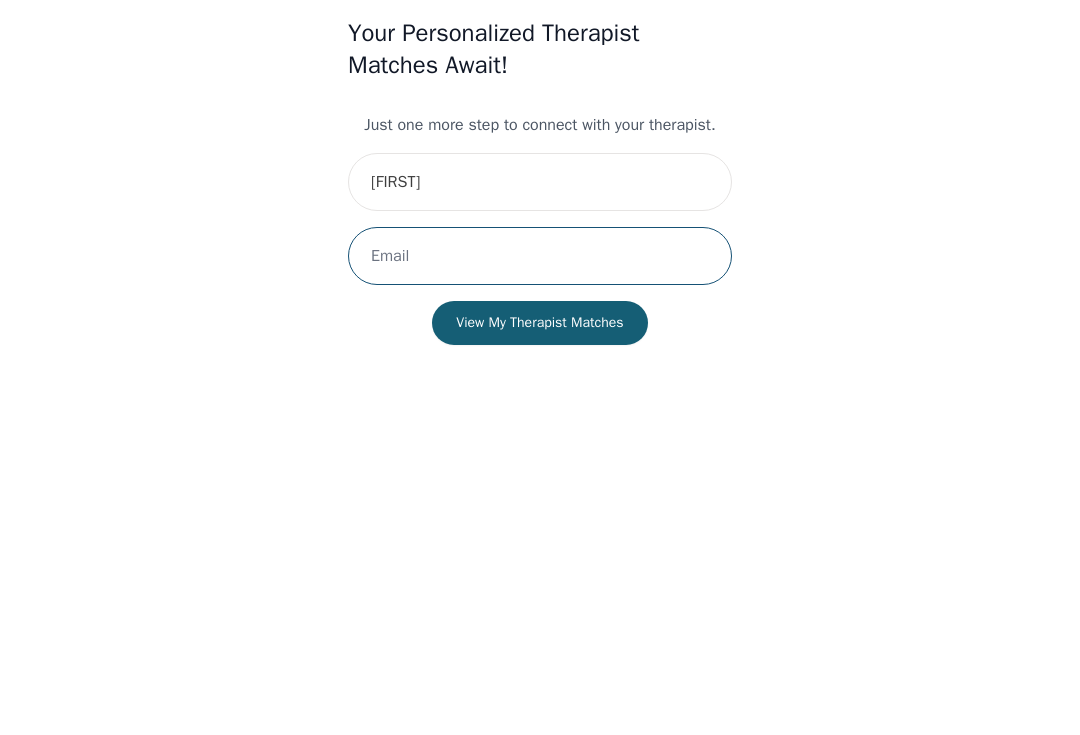 click at bounding box center (540, 433) 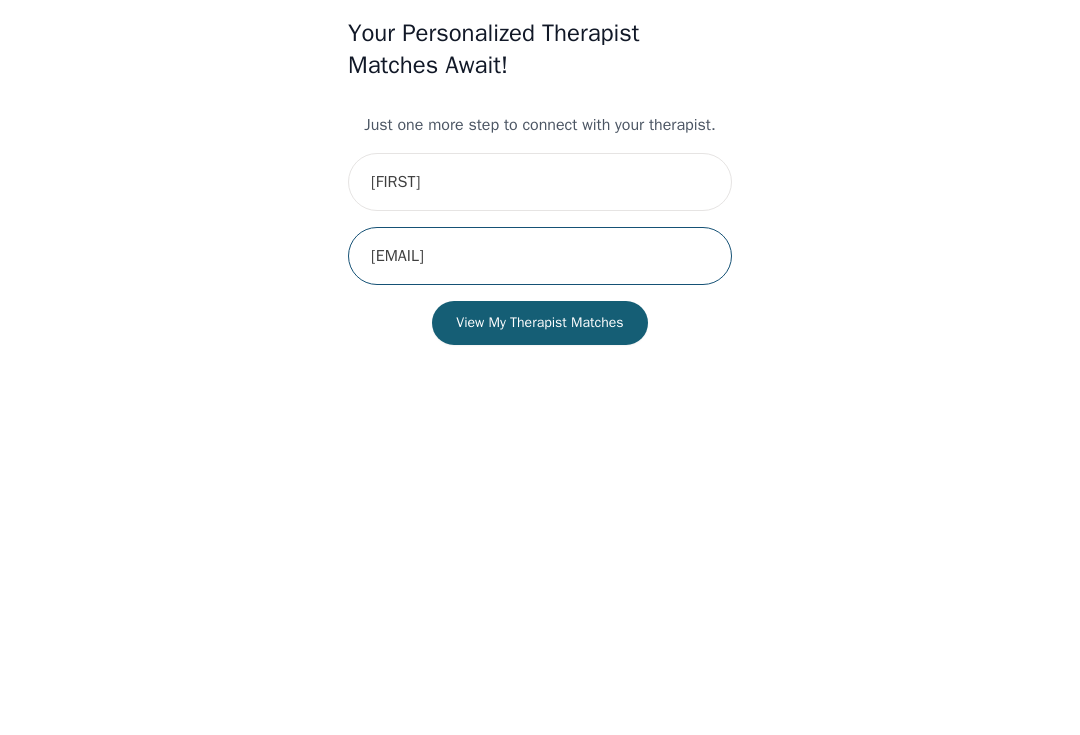type on "[EMAIL]" 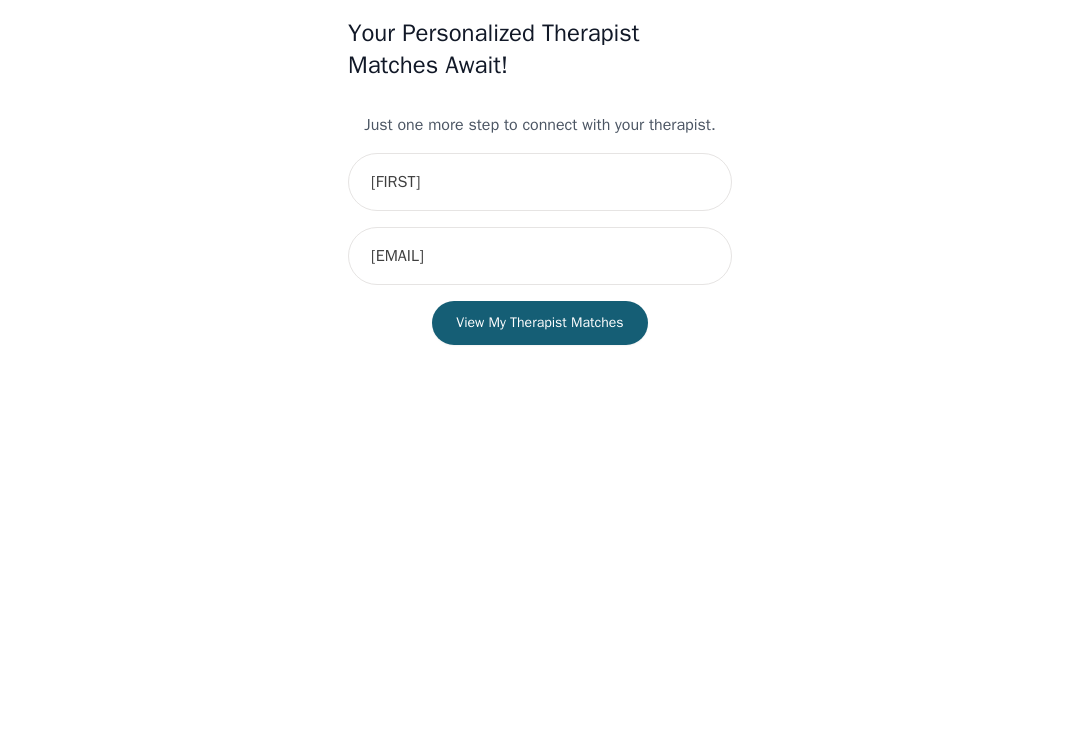 click on "View My Therapist Matches" at bounding box center [539, 500] 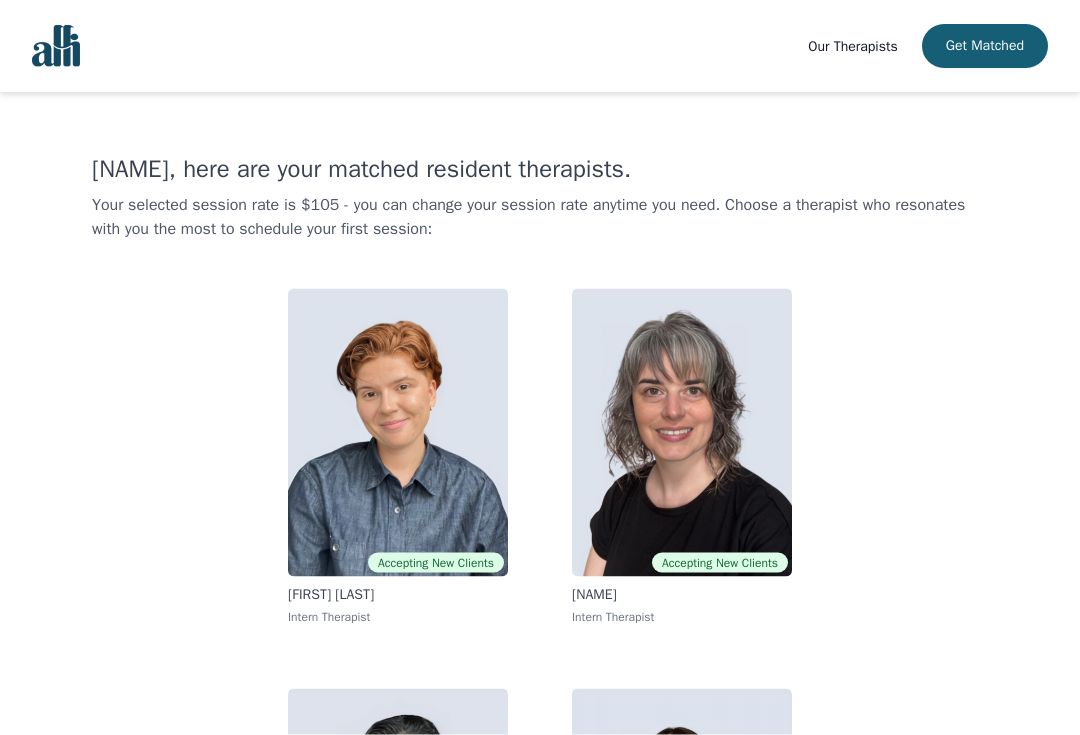 scroll, scrollTop: 0, scrollLeft: 0, axis: both 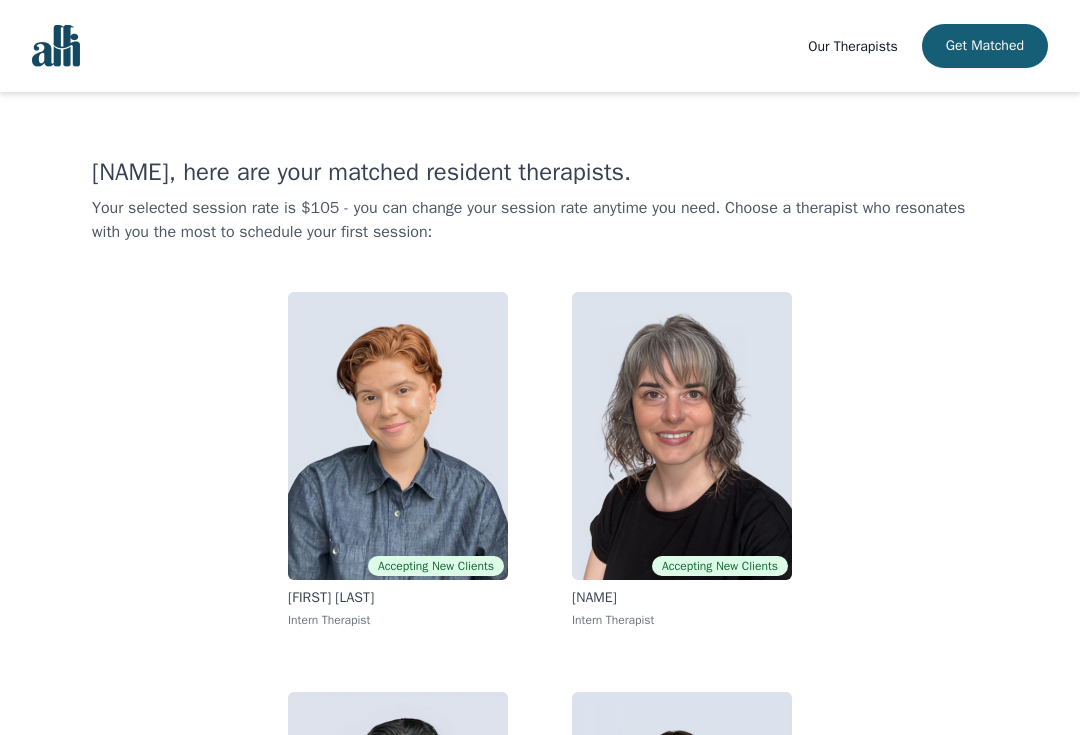click at bounding box center (682, 436) 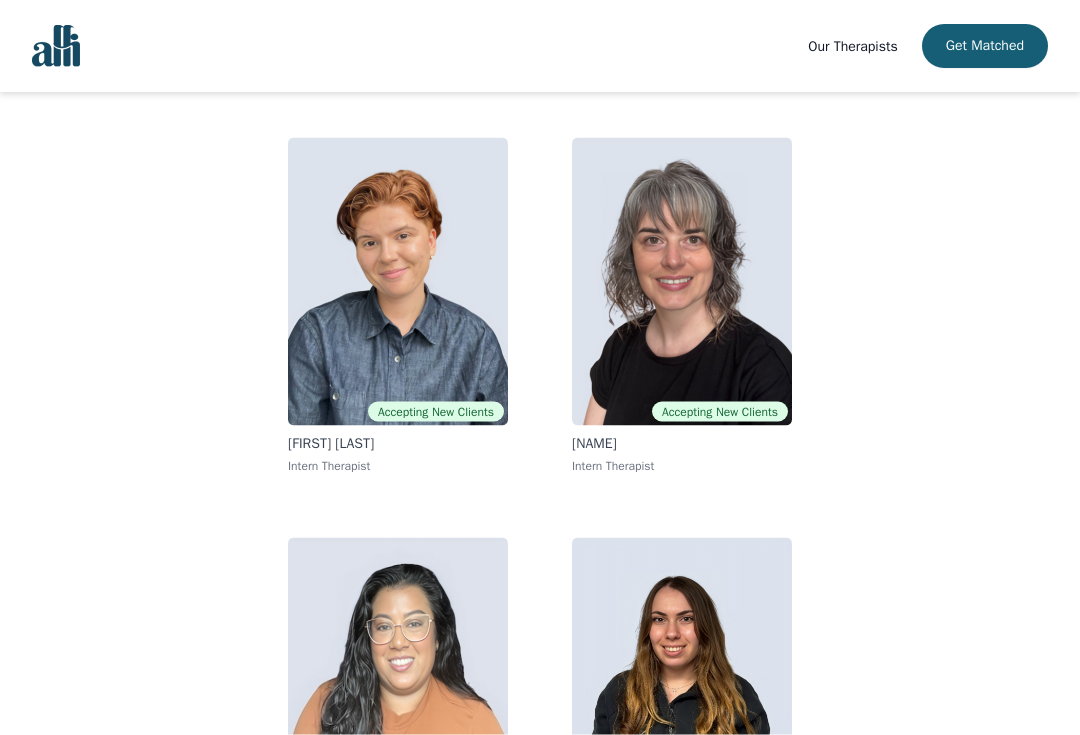 scroll, scrollTop: 155, scrollLeft: 0, axis: vertical 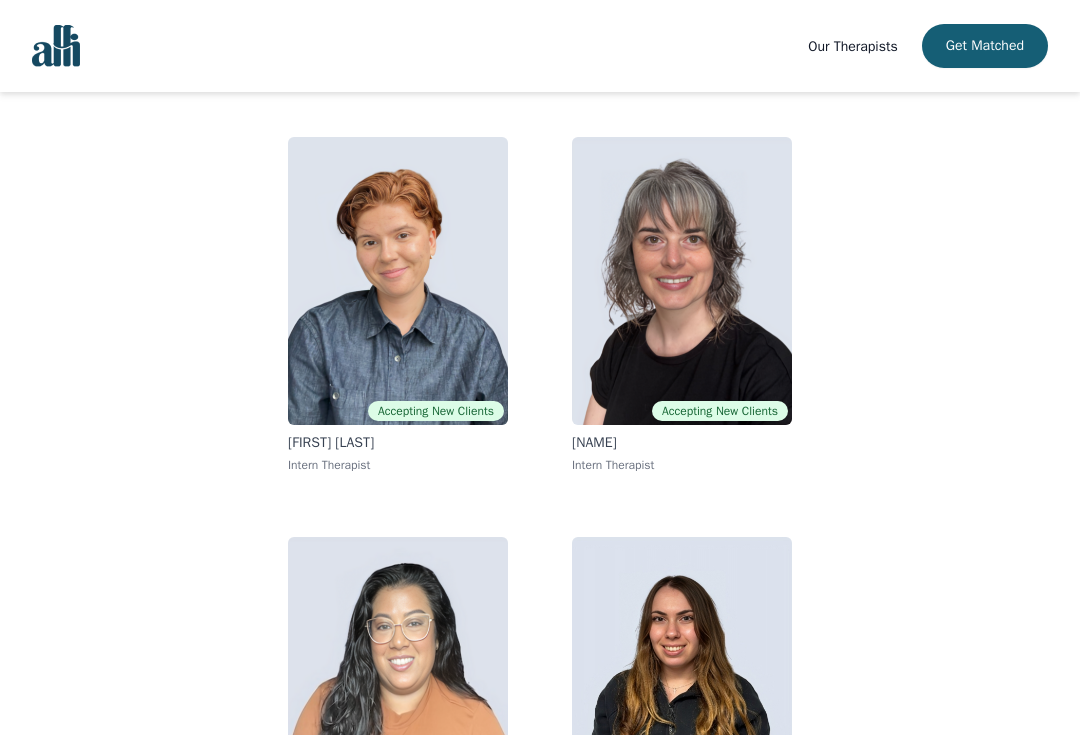 click at bounding box center (682, 281) 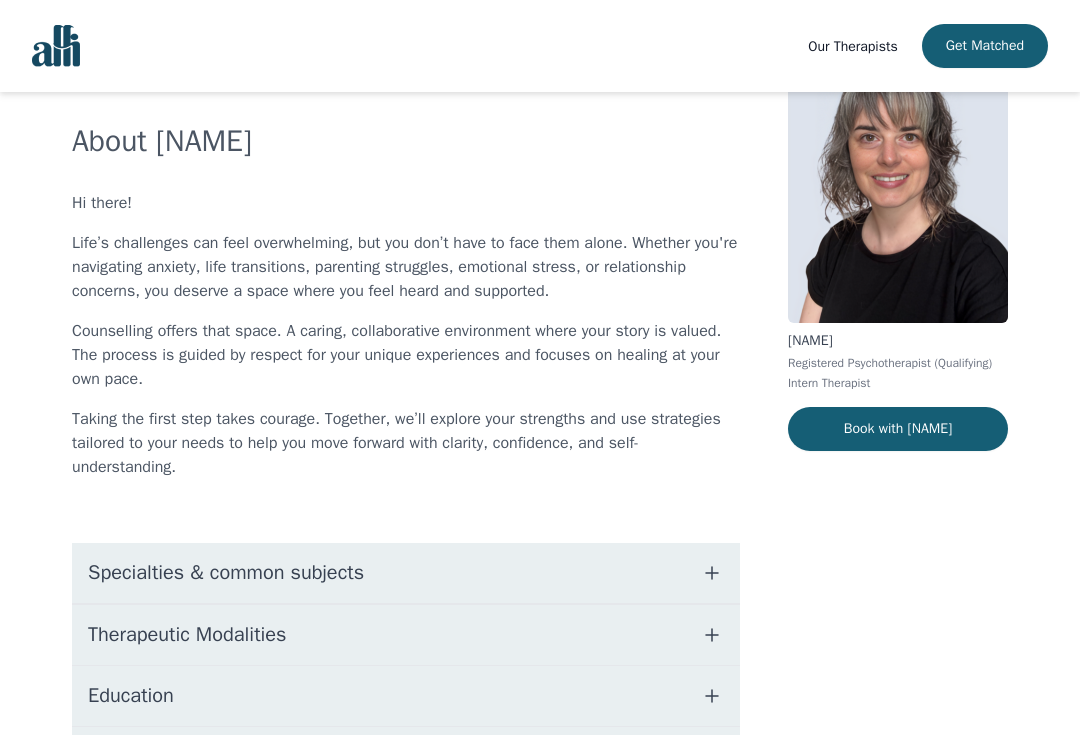 scroll, scrollTop: 103, scrollLeft: 0, axis: vertical 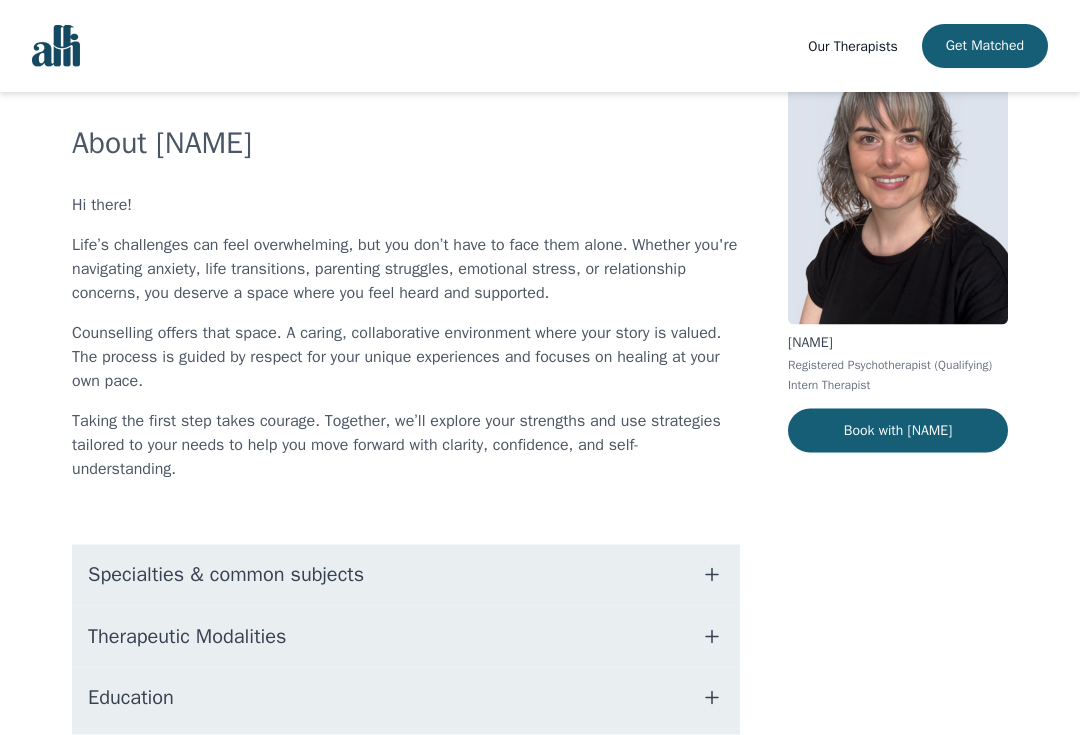 click on "Book with [NAME]" at bounding box center [898, 431] 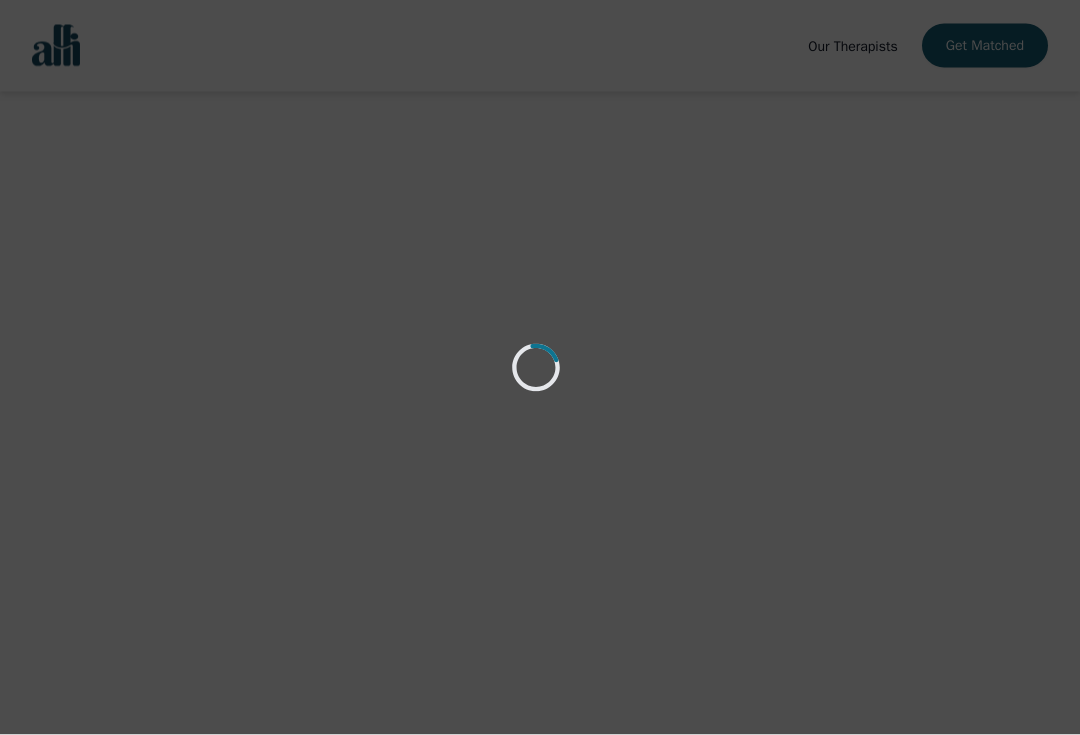 scroll, scrollTop: 0, scrollLeft: 0, axis: both 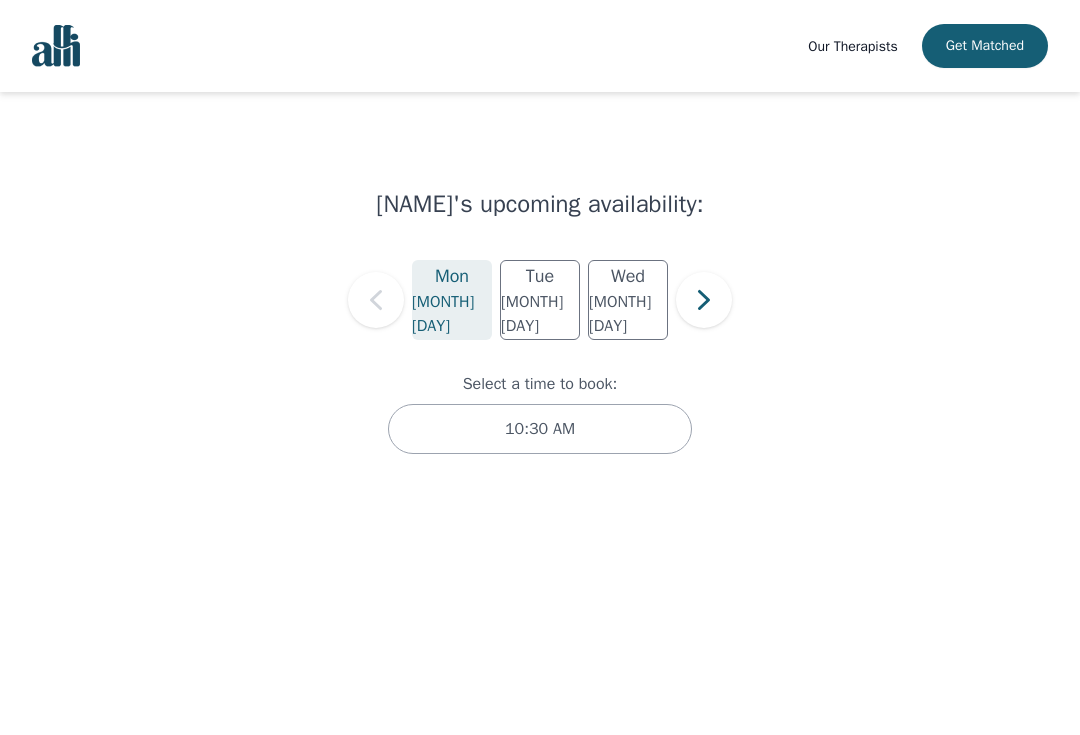 click on "Mon Aug 11" at bounding box center [452, 300] 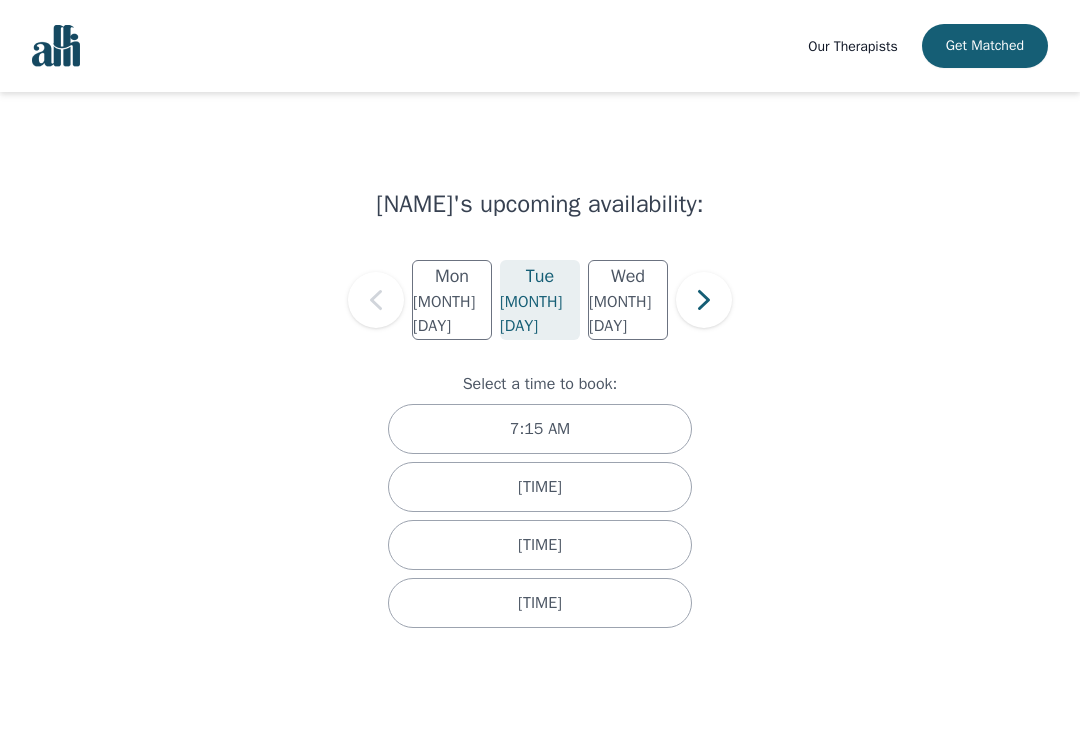 click on "[TIME]" at bounding box center (540, 545) 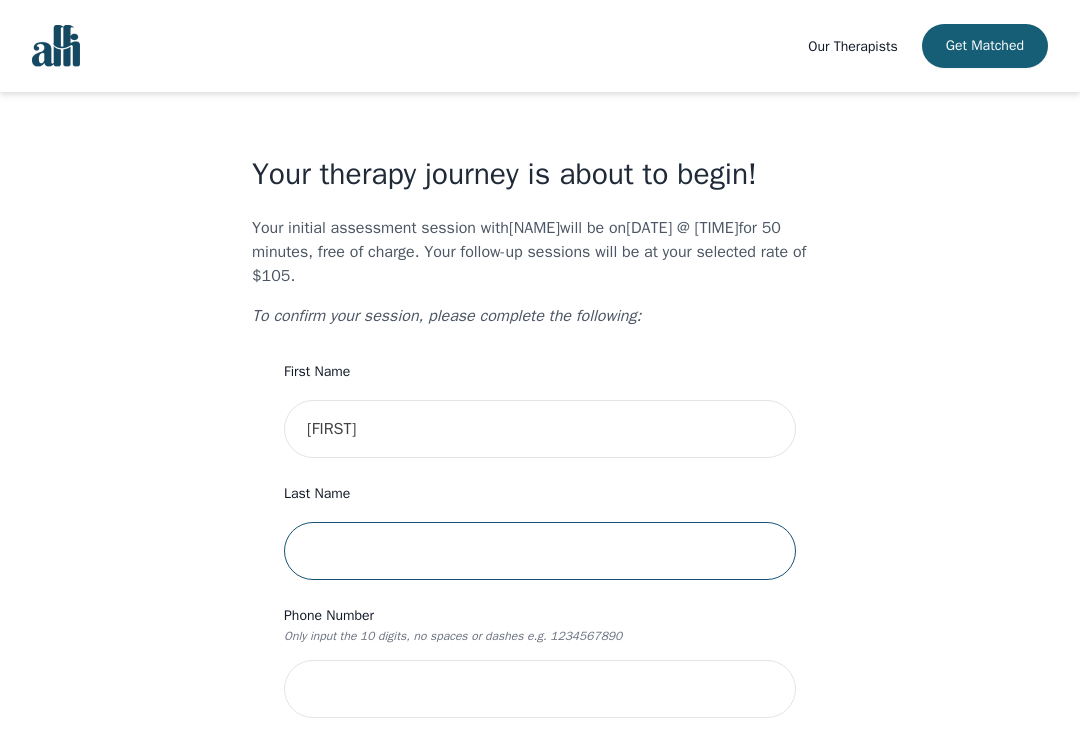 click at bounding box center [540, 551] 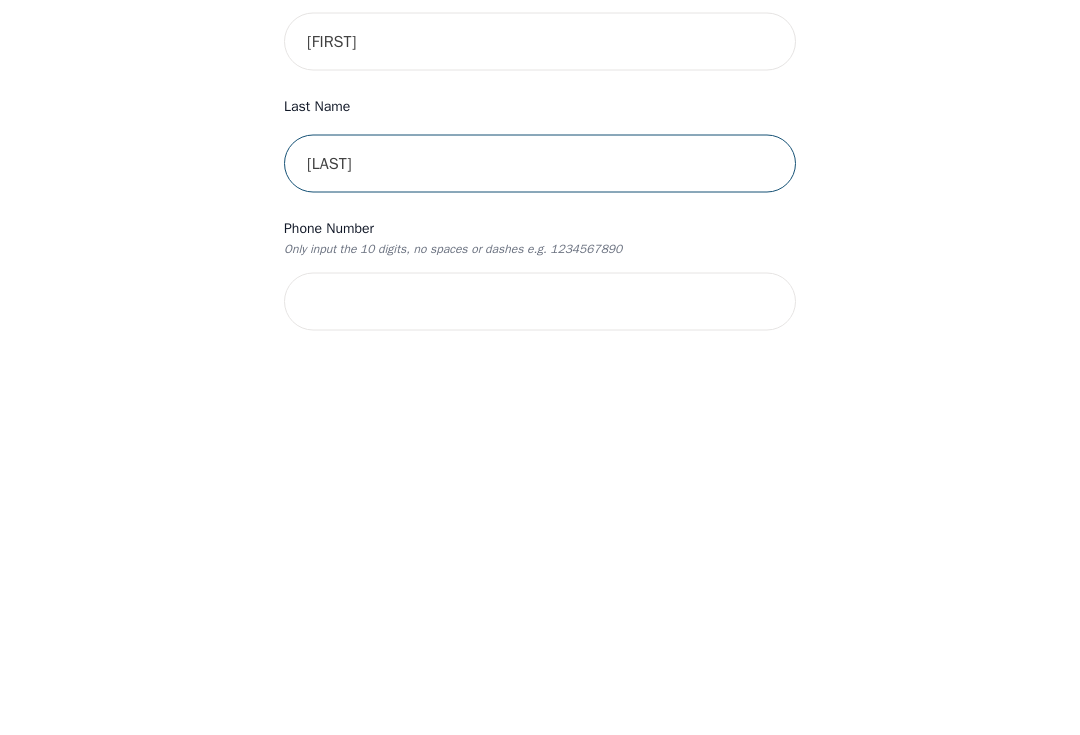 type on "[LAST]" 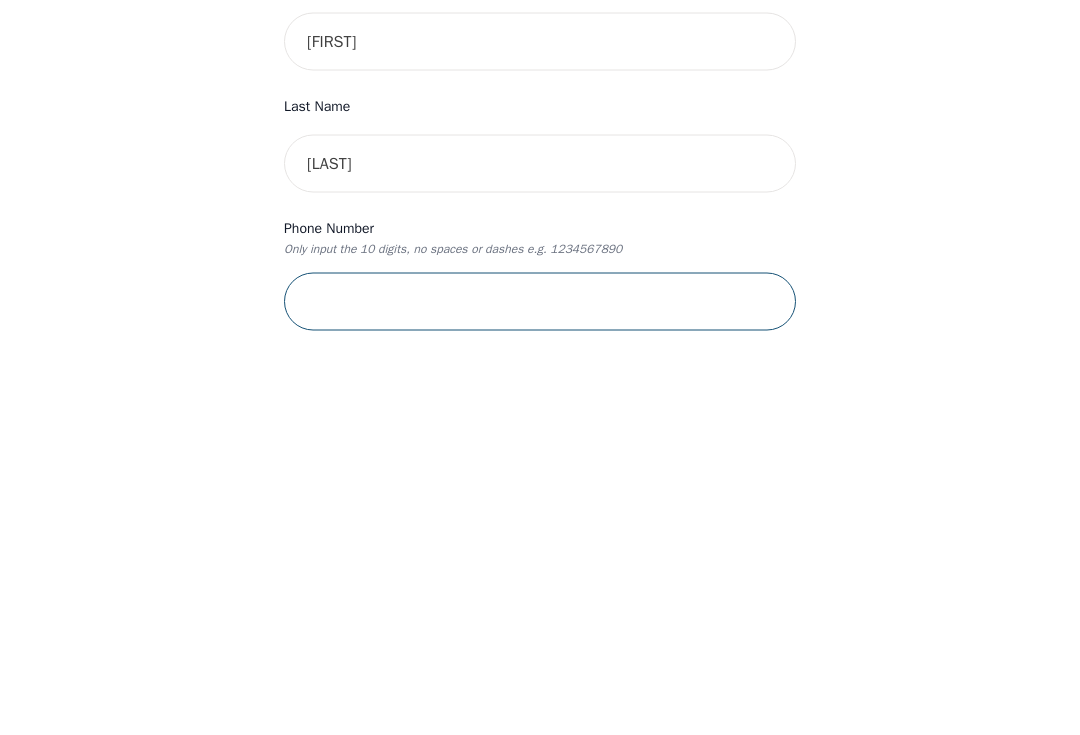 click at bounding box center [540, 689] 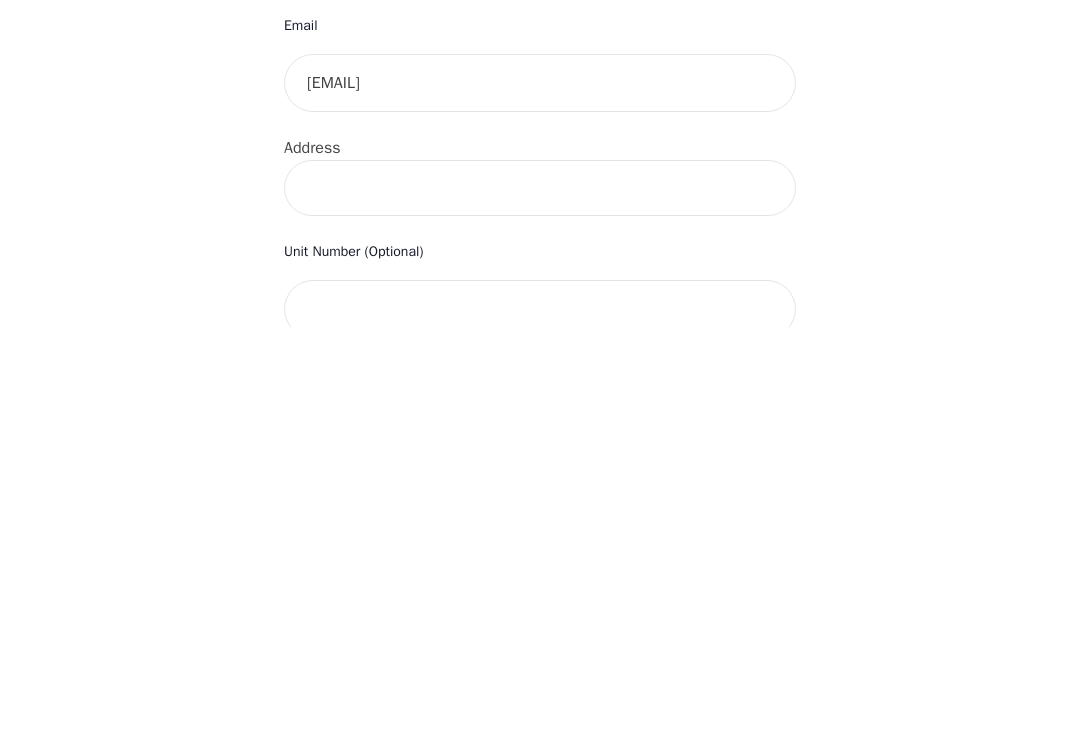 scroll, scrollTop: 321, scrollLeft: 0, axis: vertical 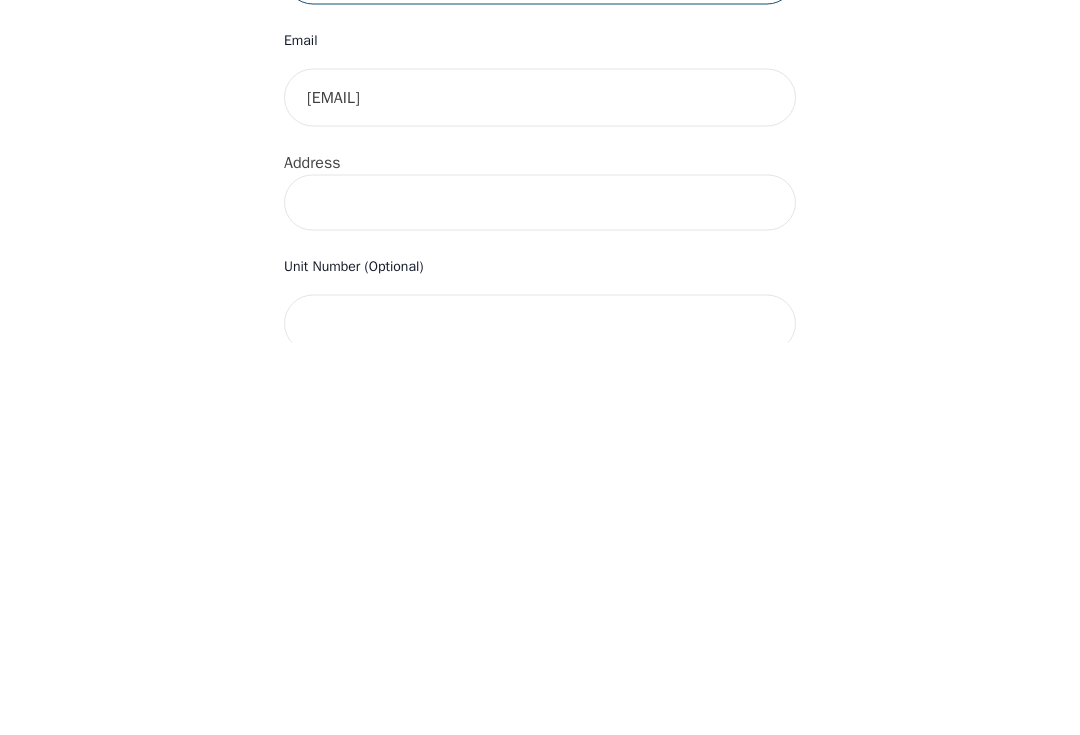 type on "[PHONE]" 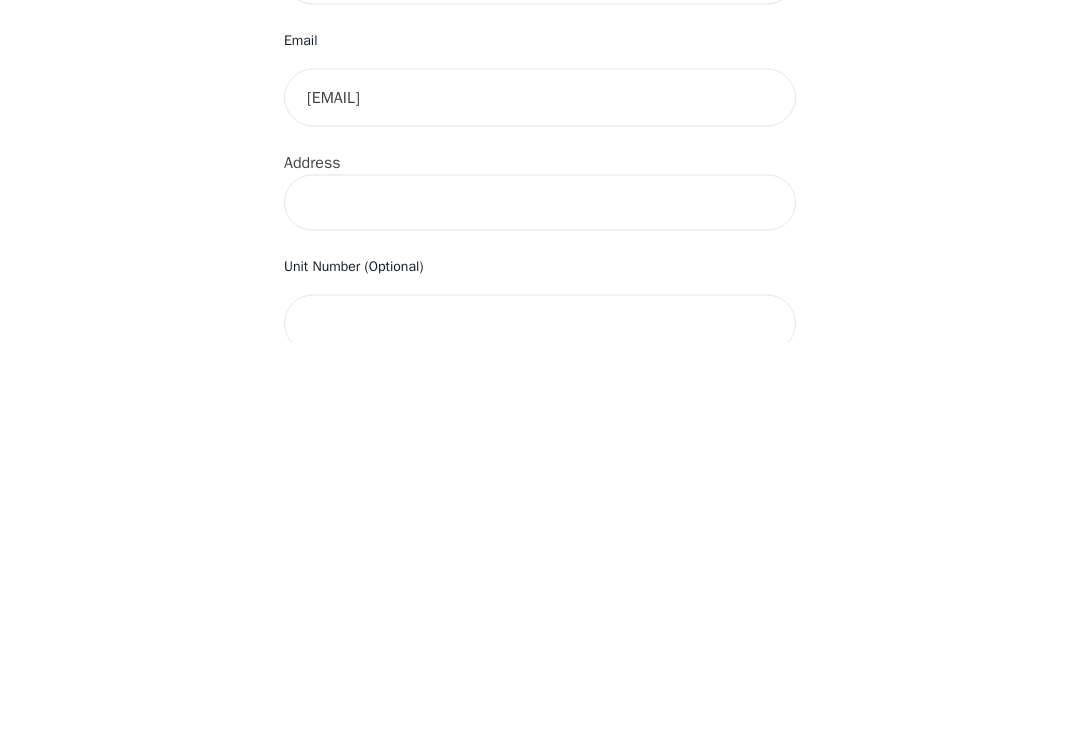 click at bounding box center (540, 595) 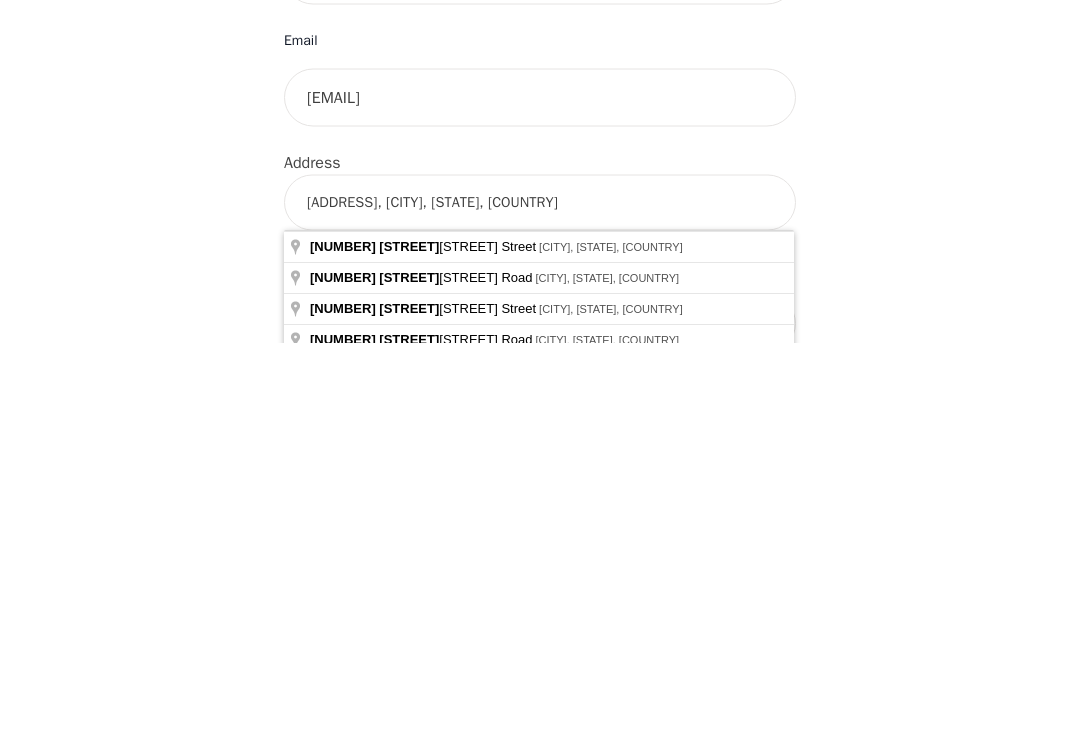 type on "[ADDRESS]" 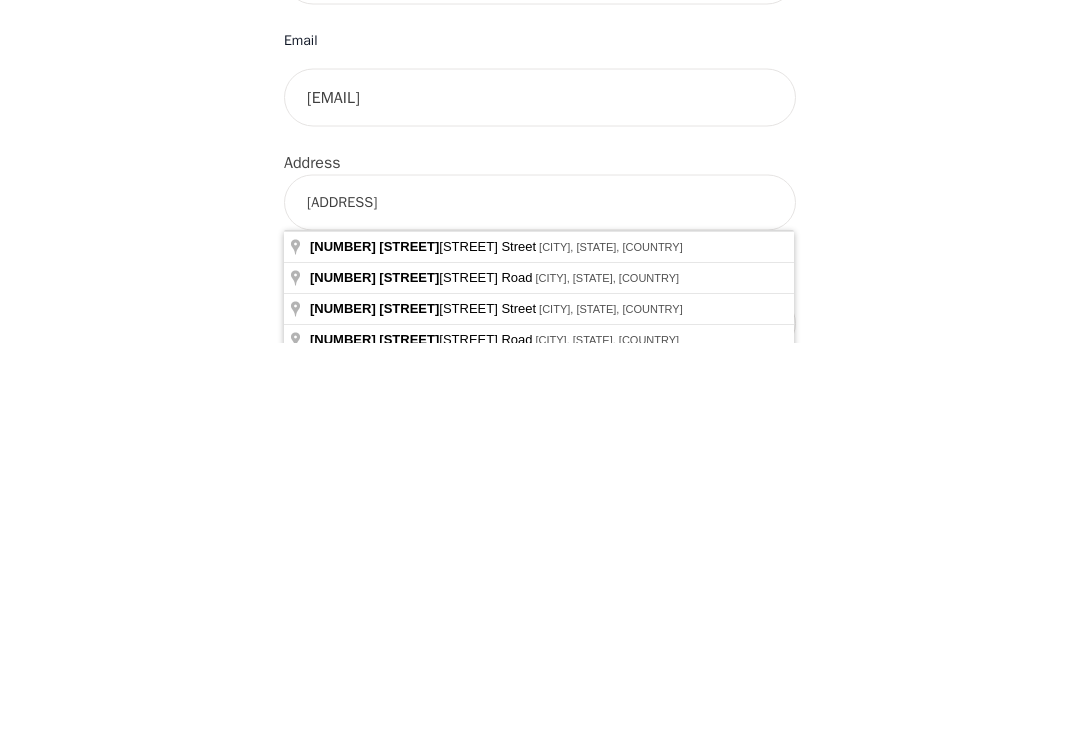 scroll, scrollTop: 714, scrollLeft: 0, axis: vertical 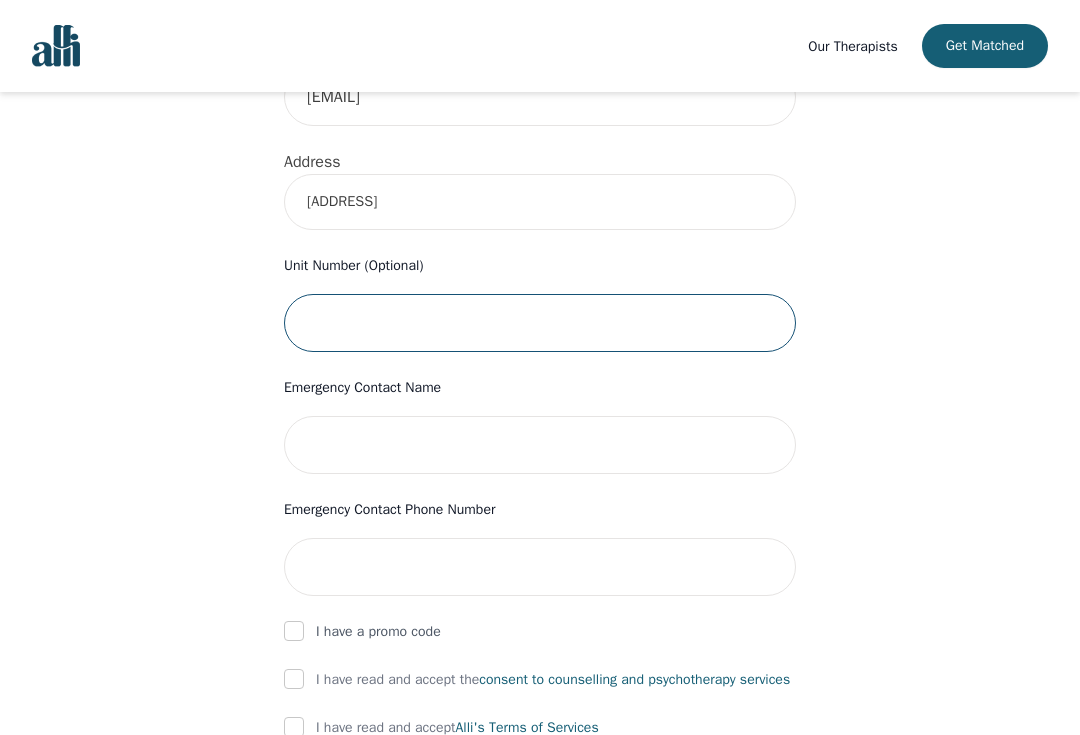 click at bounding box center (540, 323) 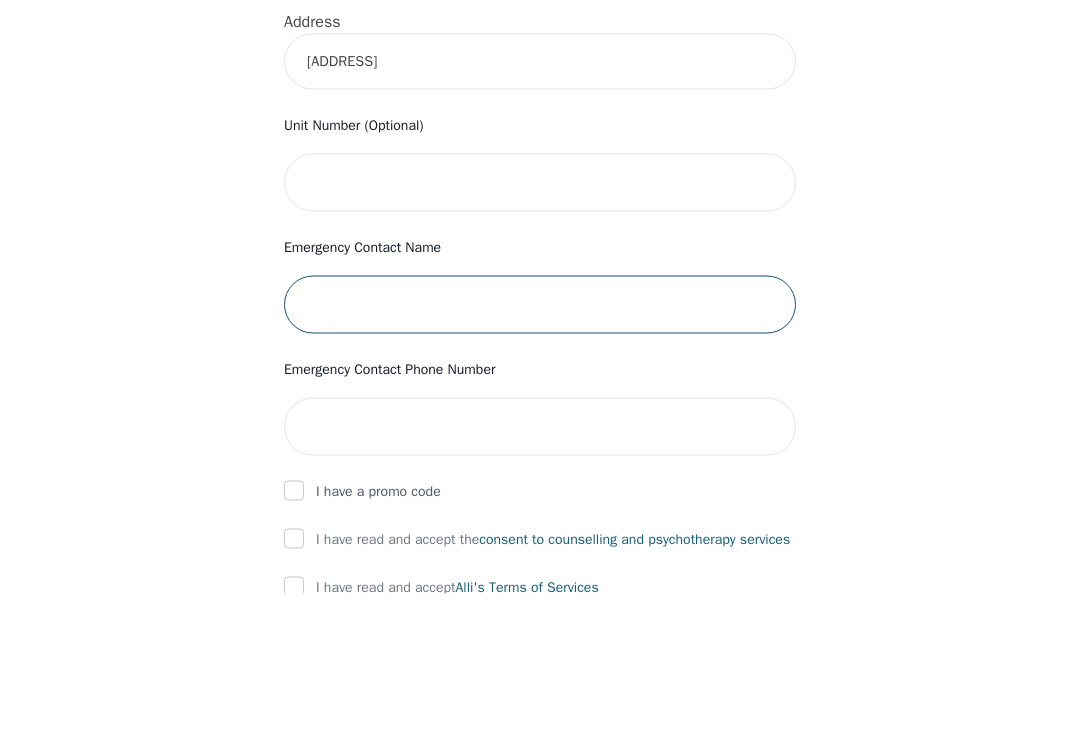 click at bounding box center [540, 446] 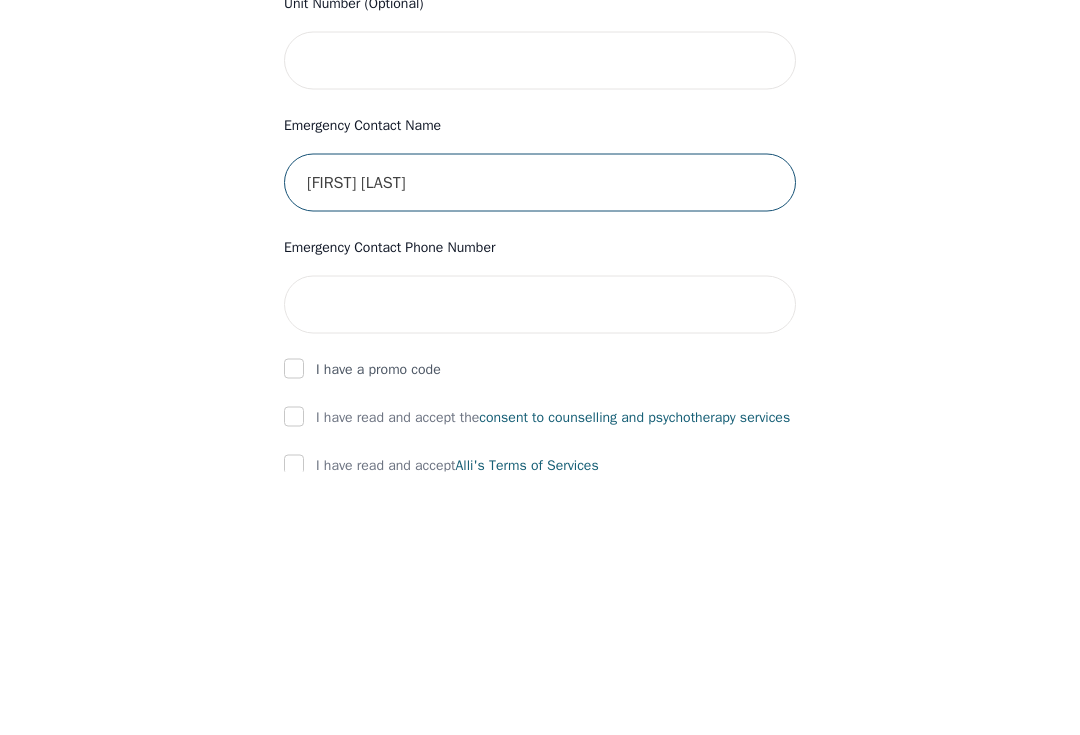 type on "[FIRST] [LAST]" 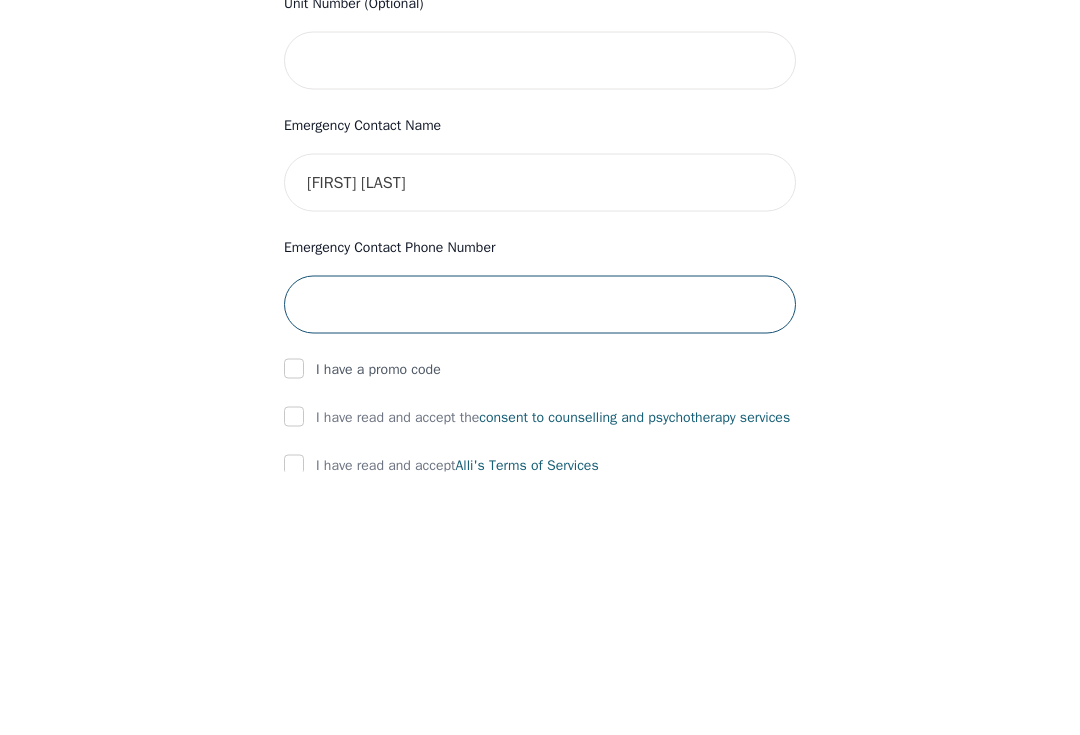 click at bounding box center (540, 568) 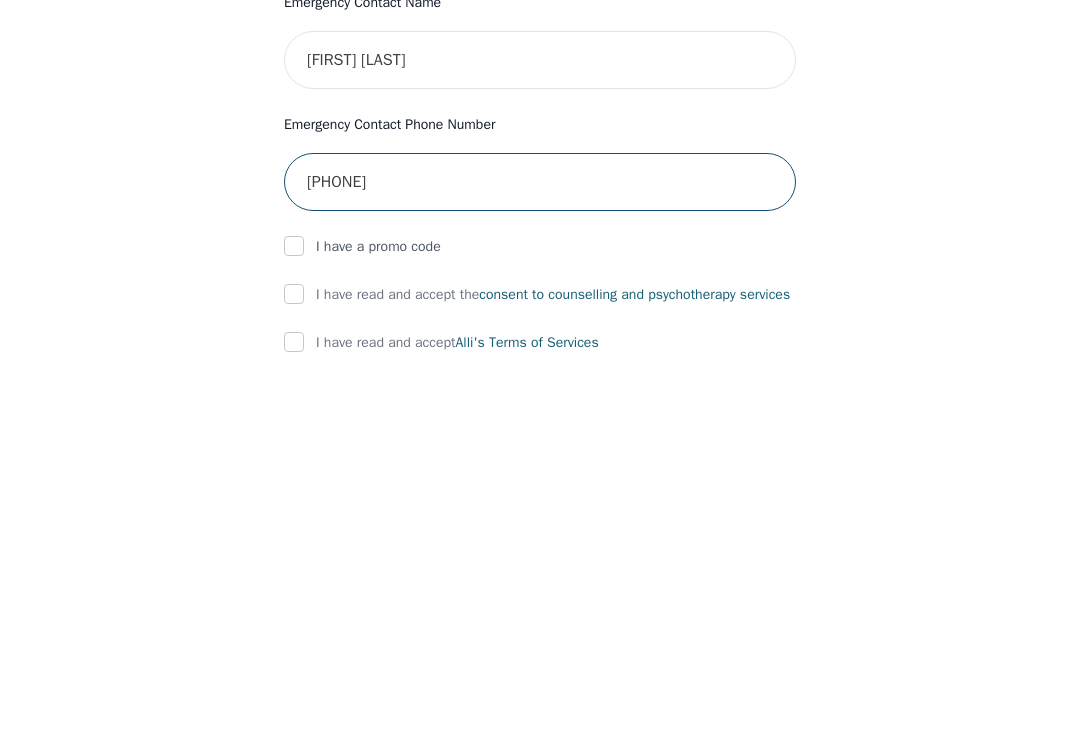 type on "[PHONE]" 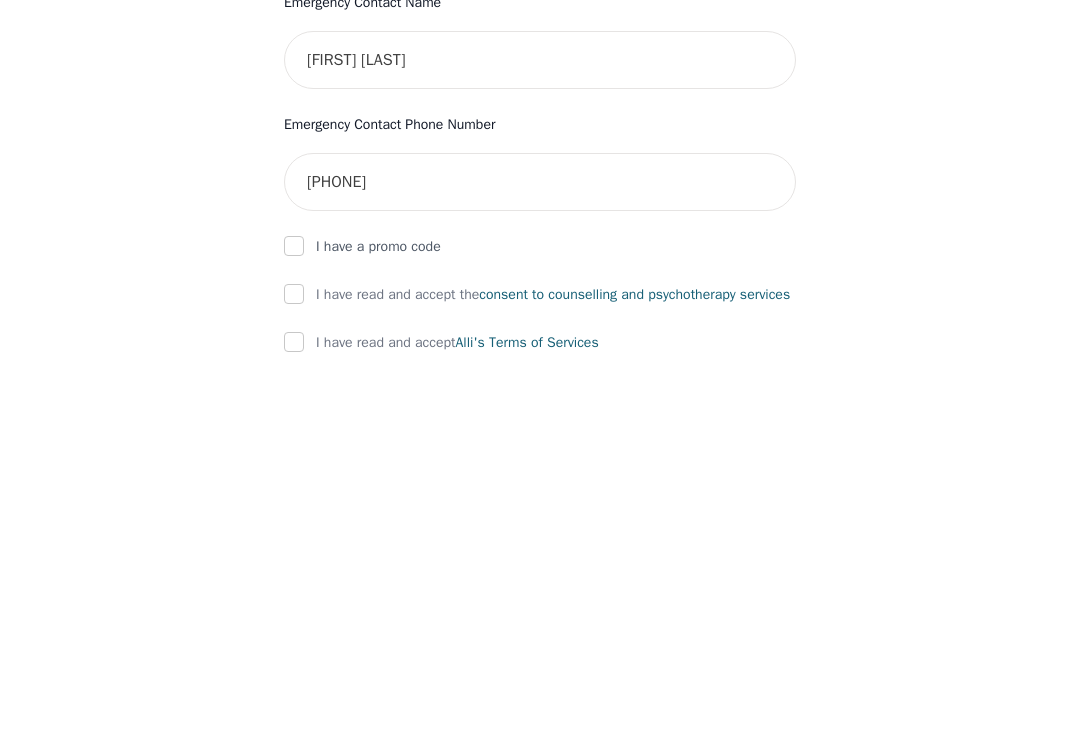click at bounding box center [294, 666] 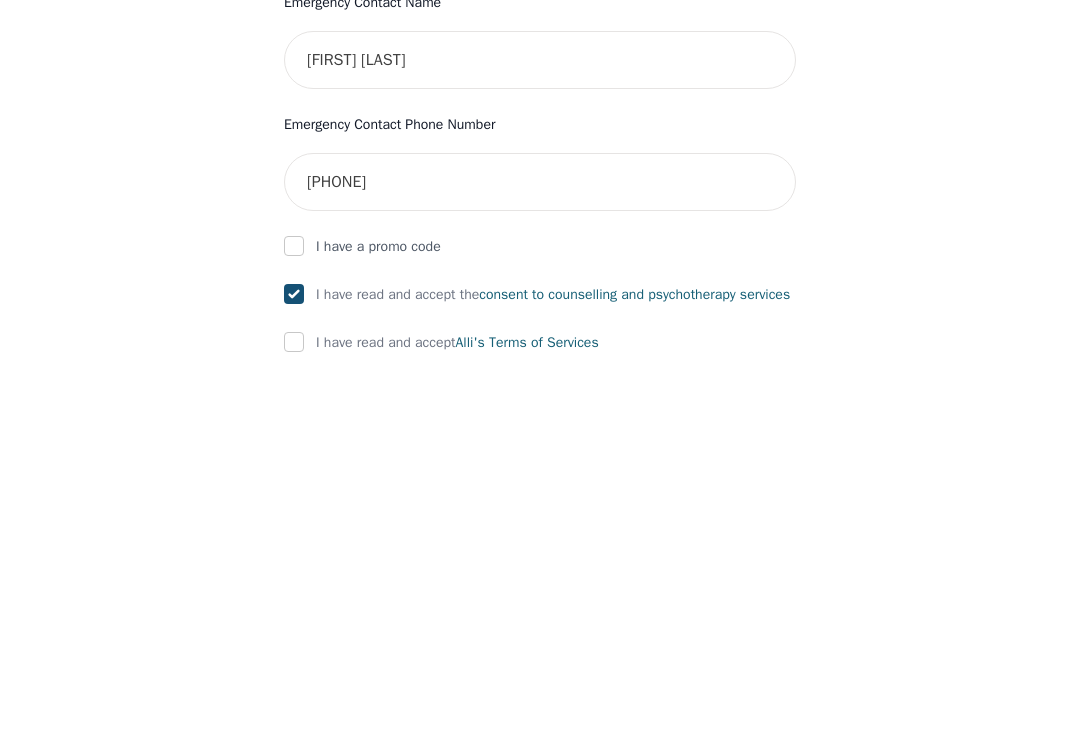 scroll, scrollTop: 1031, scrollLeft: 0, axis: vertical 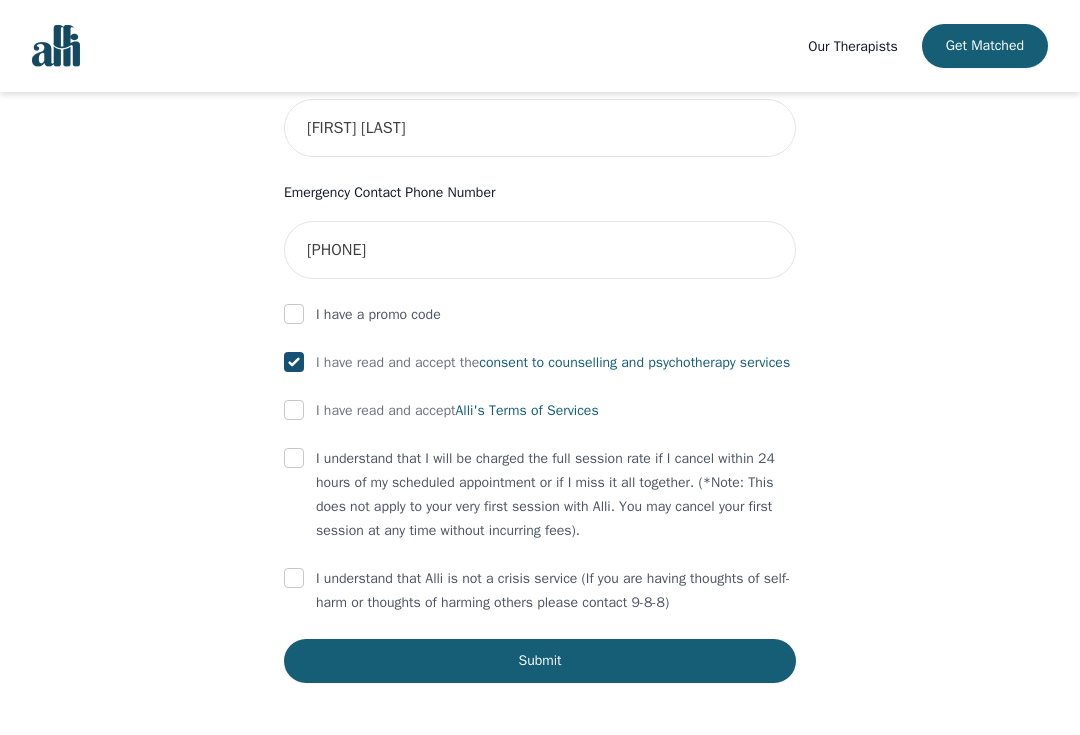click at bounding box center [294, 410] 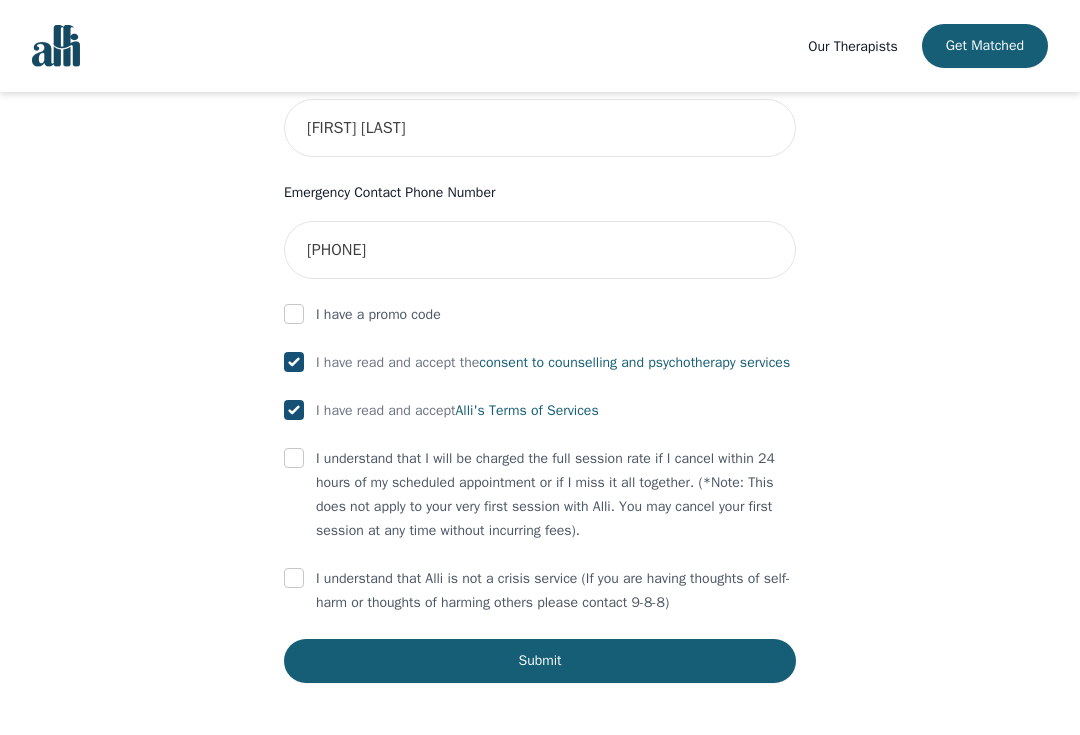 click at bounding box center [294, 458] 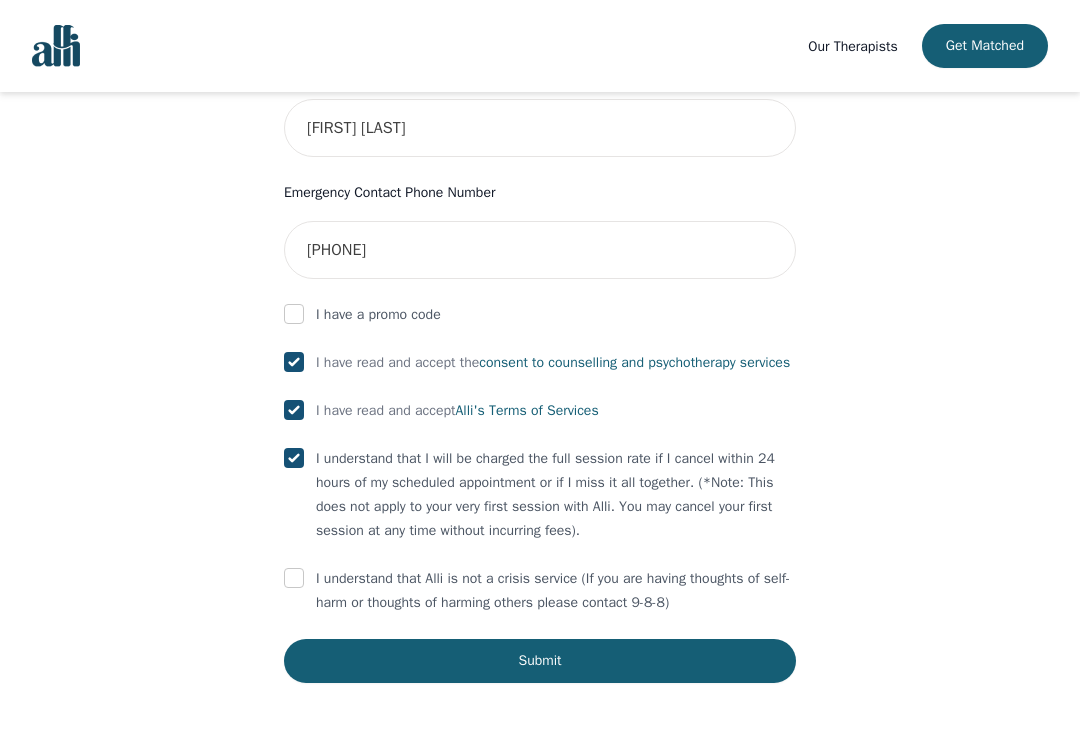 checkbox on "true" 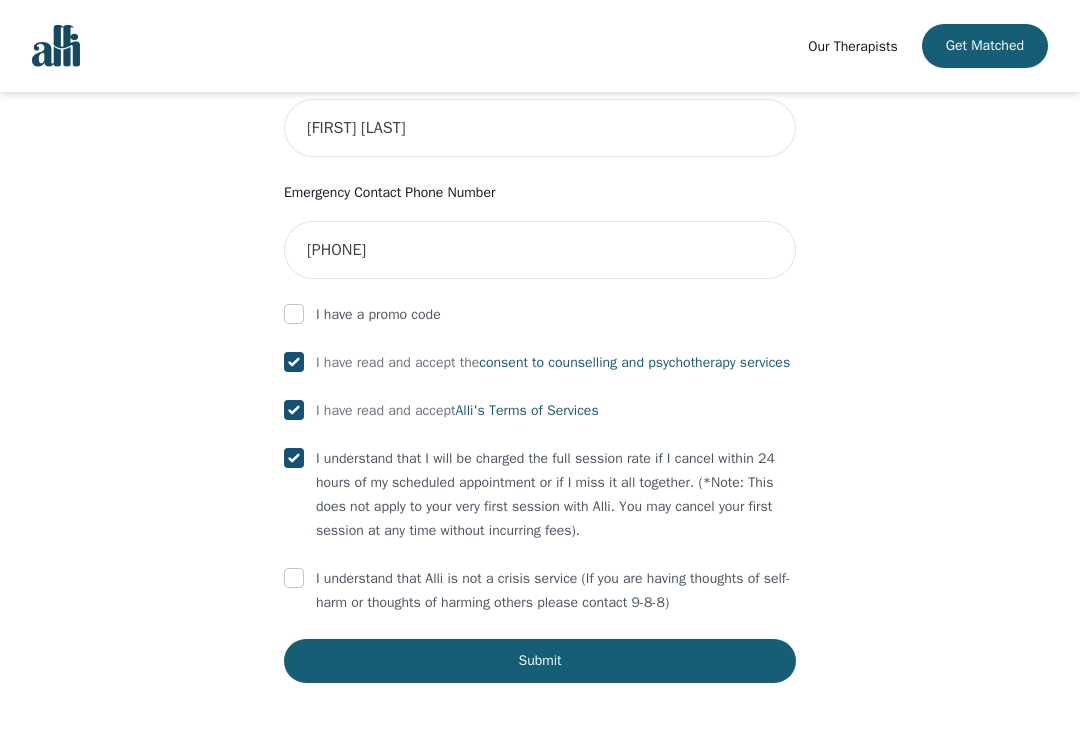click at bounding box center [294, 578] 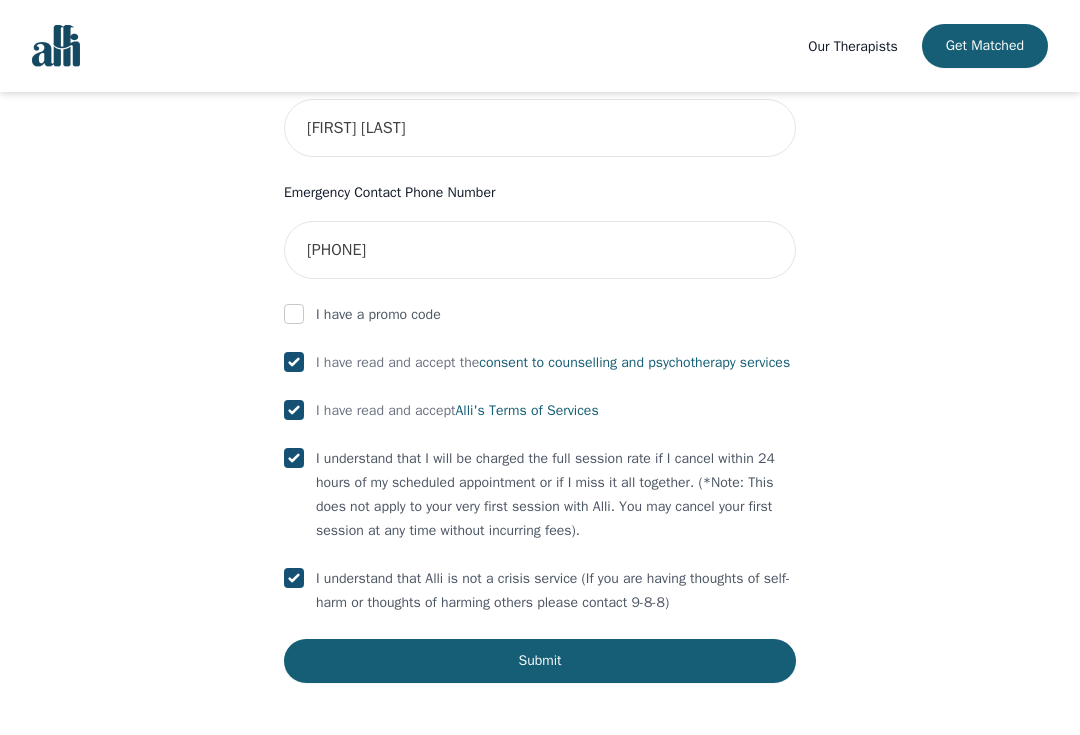checkbox on "true" 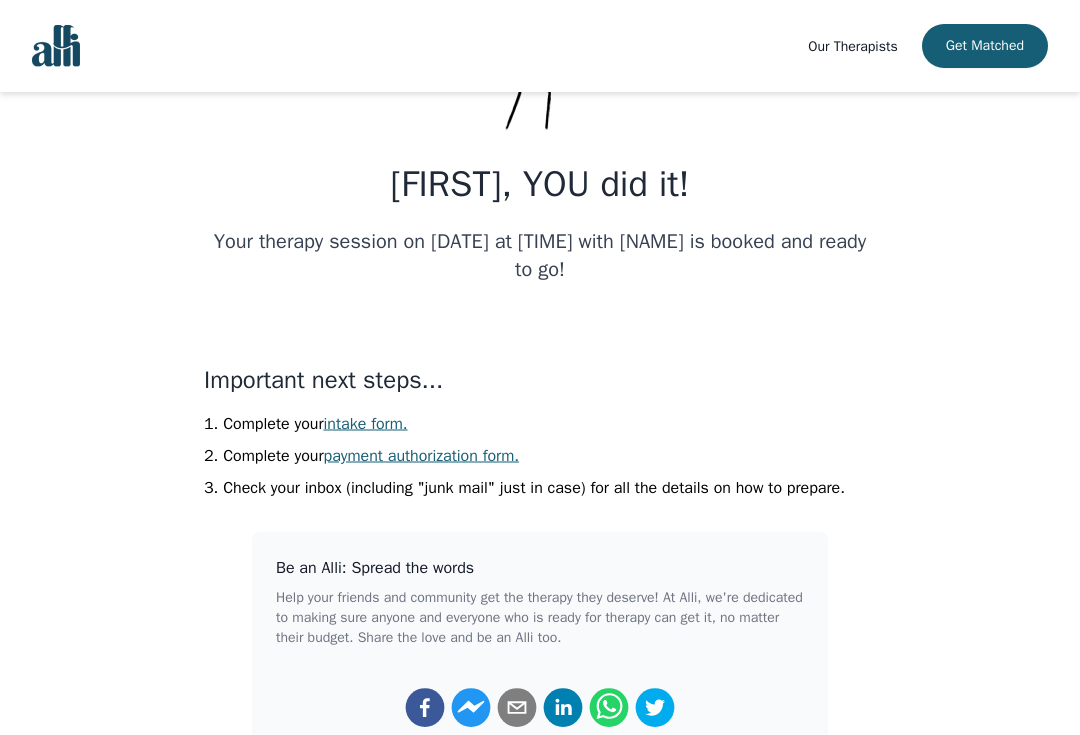 scroll, scrollTop: 222, scrollLeft: 0, axis: vertical 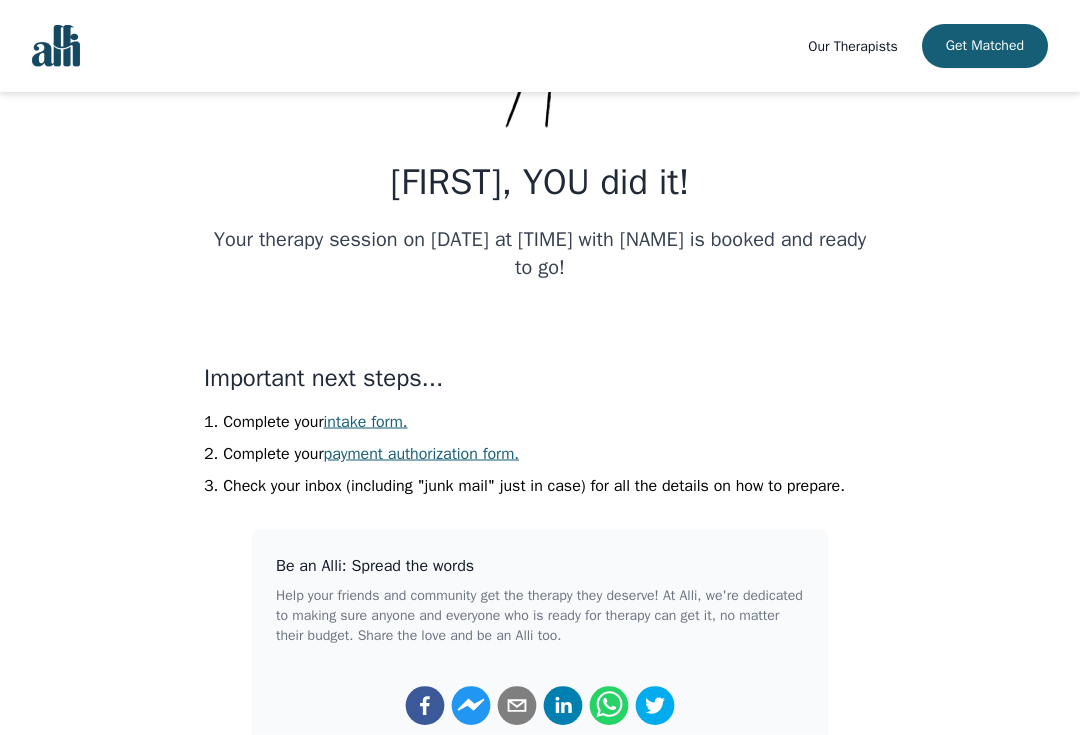 click on "intake form." at bounding box center (366, 422) 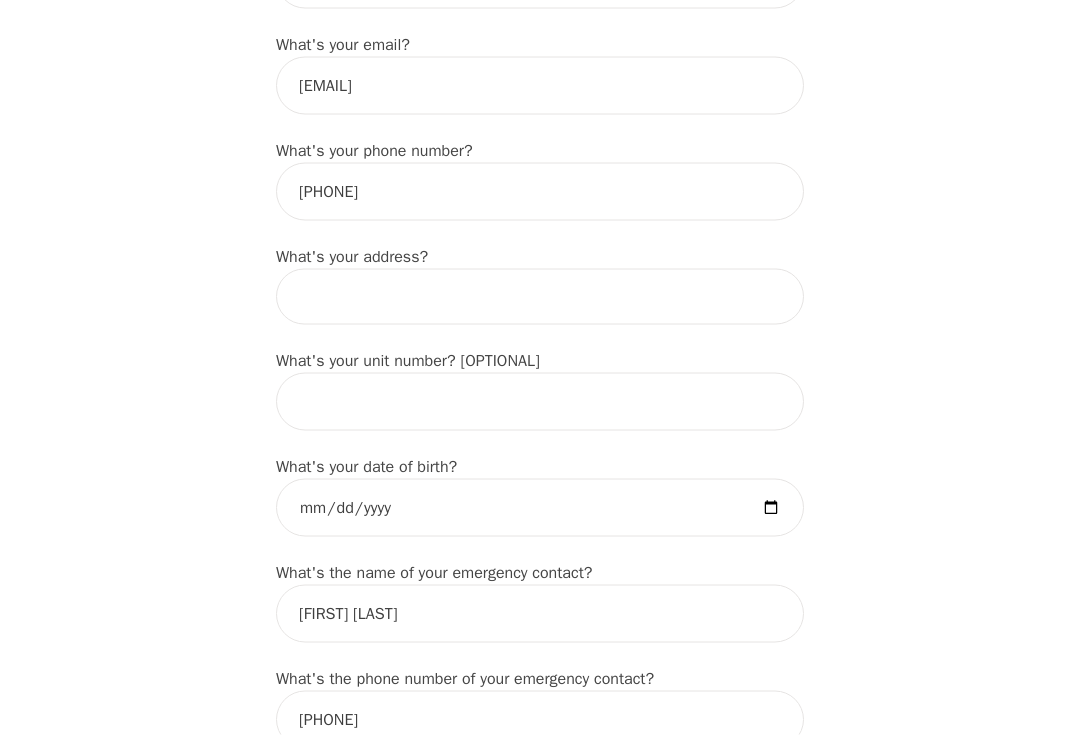 scroll, scrollTop: 616, scrollLeft: 0, axis: vertical 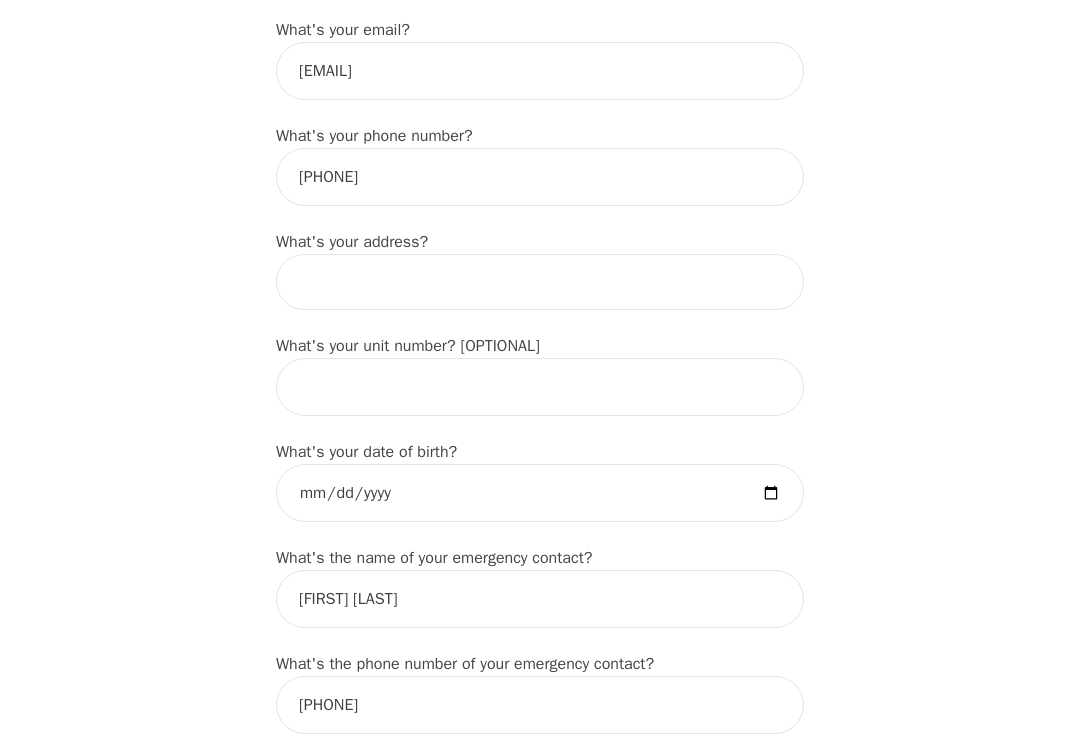 click at bounding box center (540, 282) 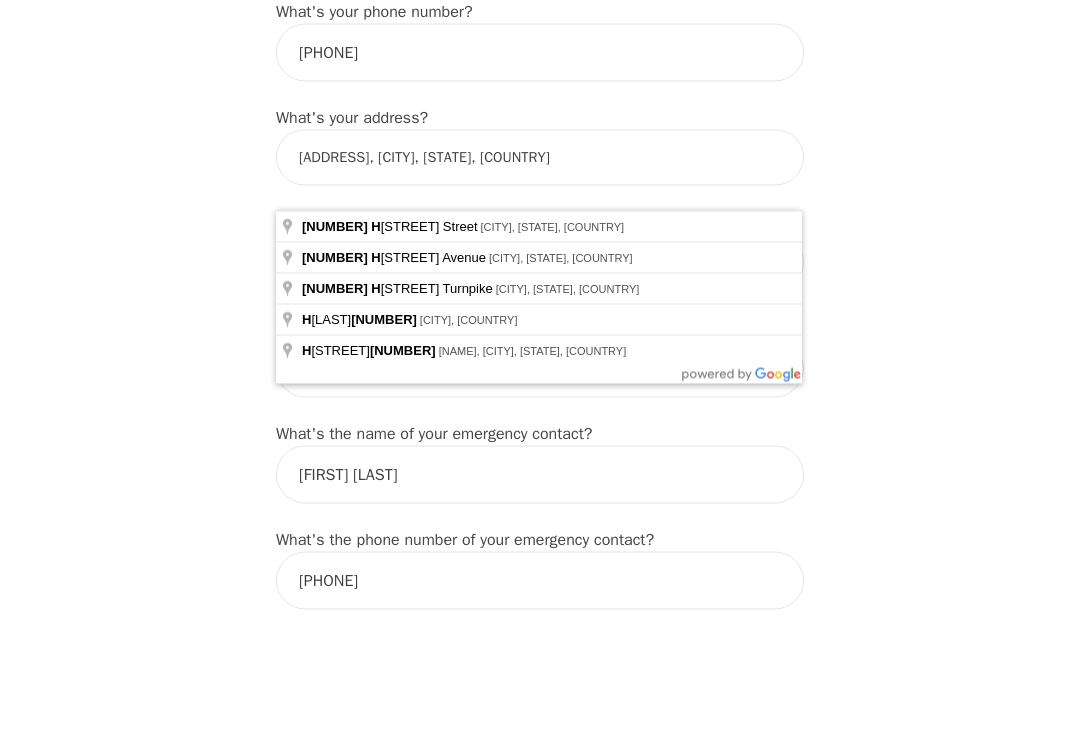 type on "[ADDRESS]" 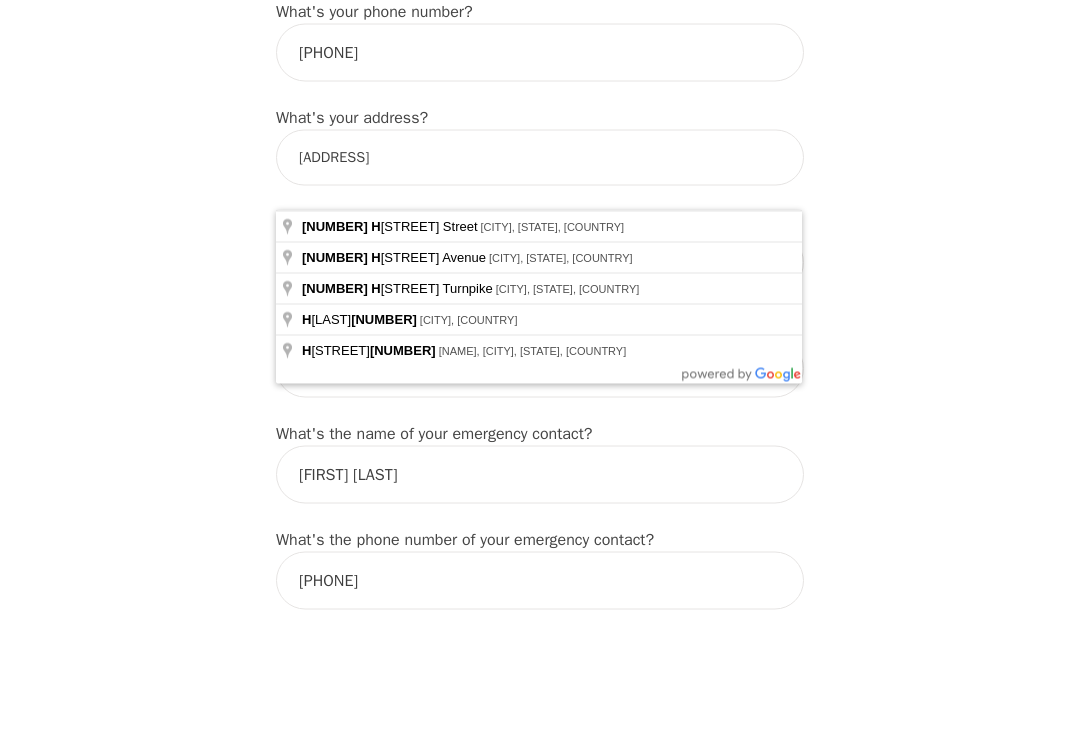 scroll, scrollTop: 741, scrollLeft: 0, axis: vertical 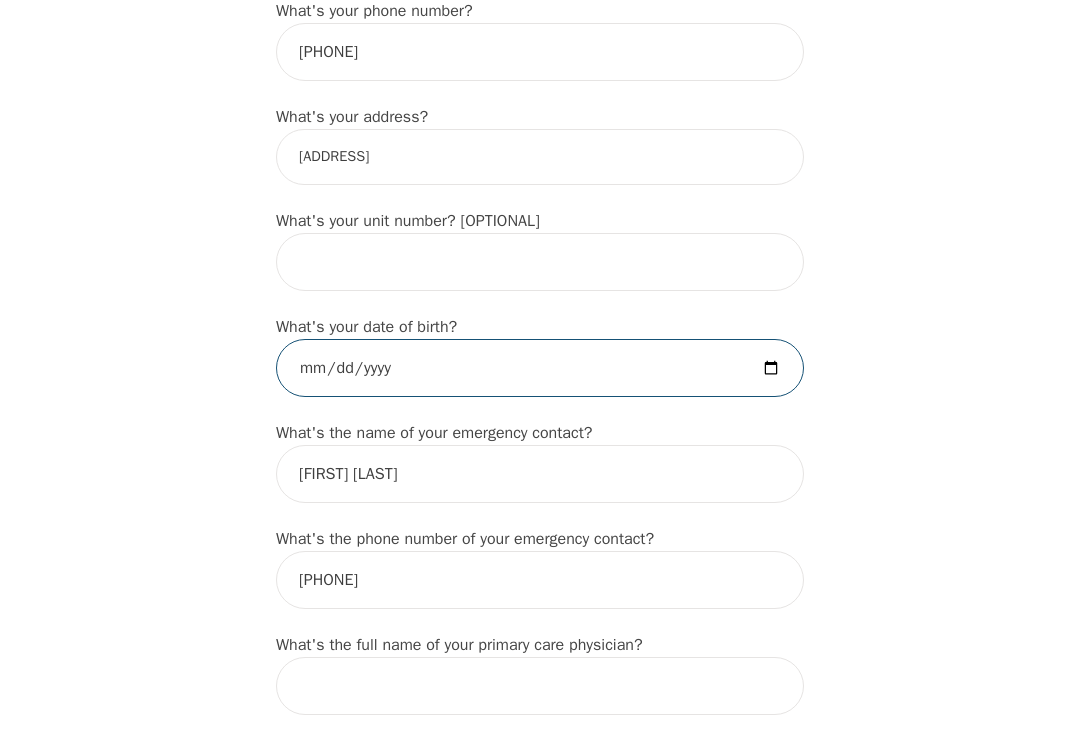 click at bounding box center (540, 368) 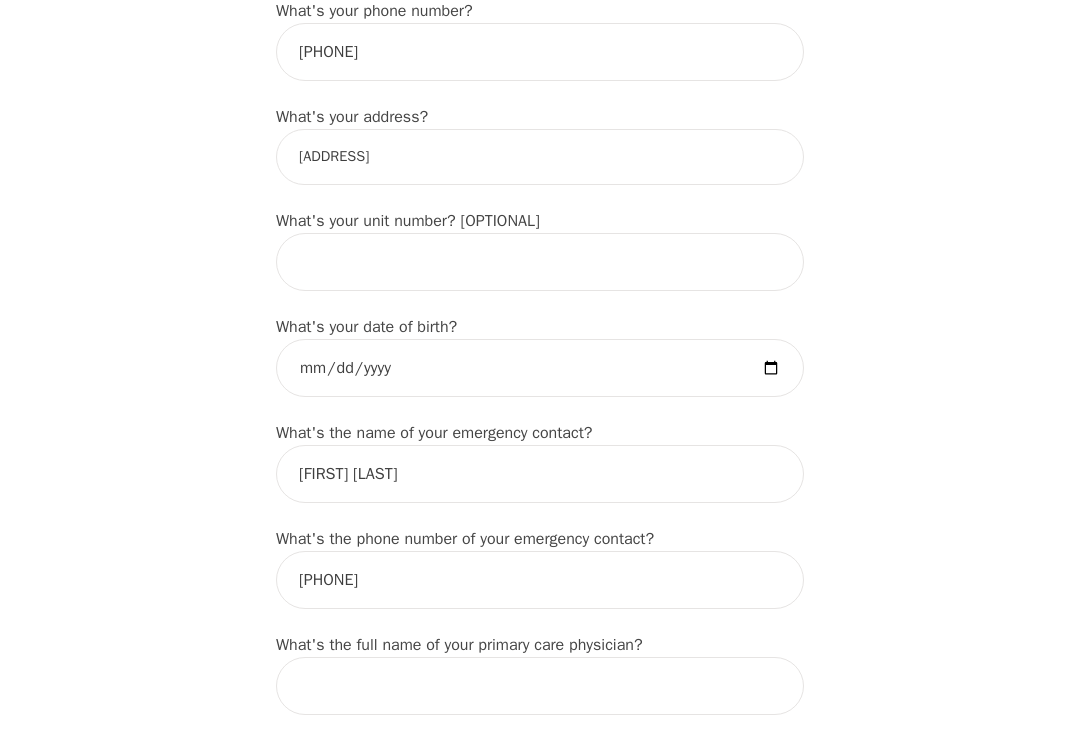 click on "Intake Assessment for [NAME] [LAST] Part 1 of 2: Tell Us About Yourself Please complete the following information before your initial session. This step is crucial to kickstart your therapeutic journey with your therapist: What's your first name? (This will be the name on your insurance receipt) [FIRST] What's your last name? [LAST] What's your preferred name? [OPTIONAL] What's your email? [EMAIL] What's your phone number? [PHONE] What's your address? [ADDRESS] What's your unit number? [OPTIONAL] What's your date of birth? [DATE] What's the name of your emergency contact? [FIRST] [LAST] What's the phone number of your emergency contact? [PHONE] What's the full name of your primary care physician? What's the phone number of your primary care physician? Below are optional questions - Please tell us more about yourself: What is your gender? -Select- male female non-binary transgender intersex prefer_not_to_say What are your preferred pronouns? -Select- he/him e/e" at bounding box center (540, 756) 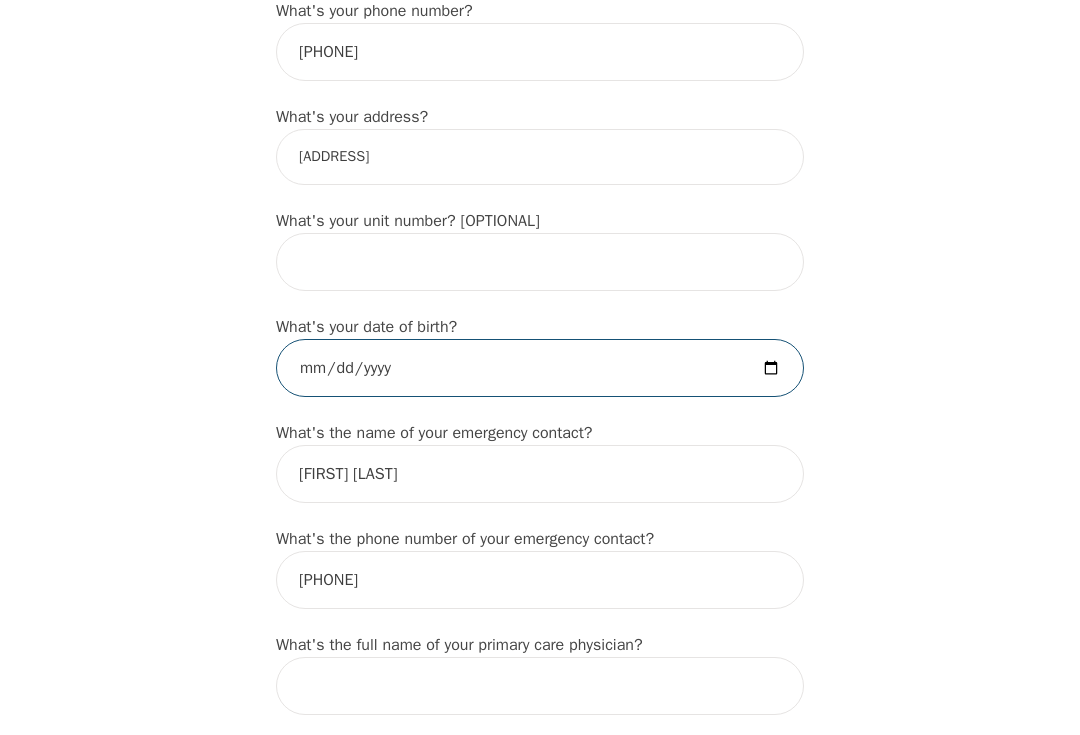 click on "[DATE]" at bounding box center [540, 368] 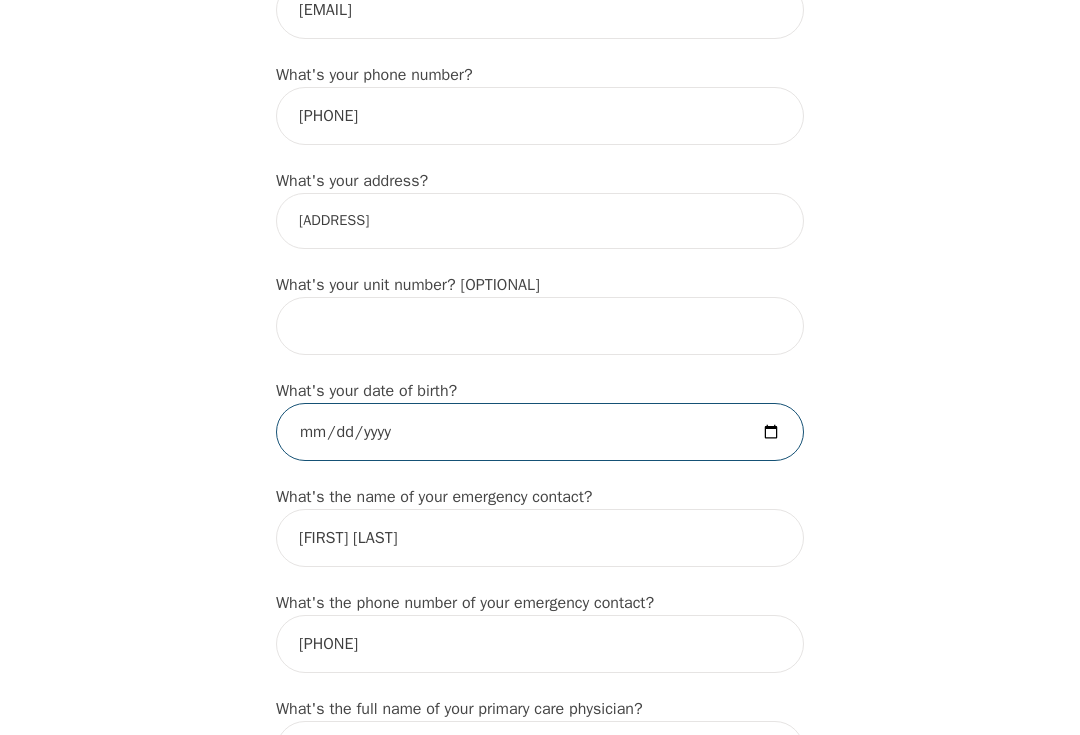scroll, scrollTop: 676, scrollLeft: 0, axis: vertical 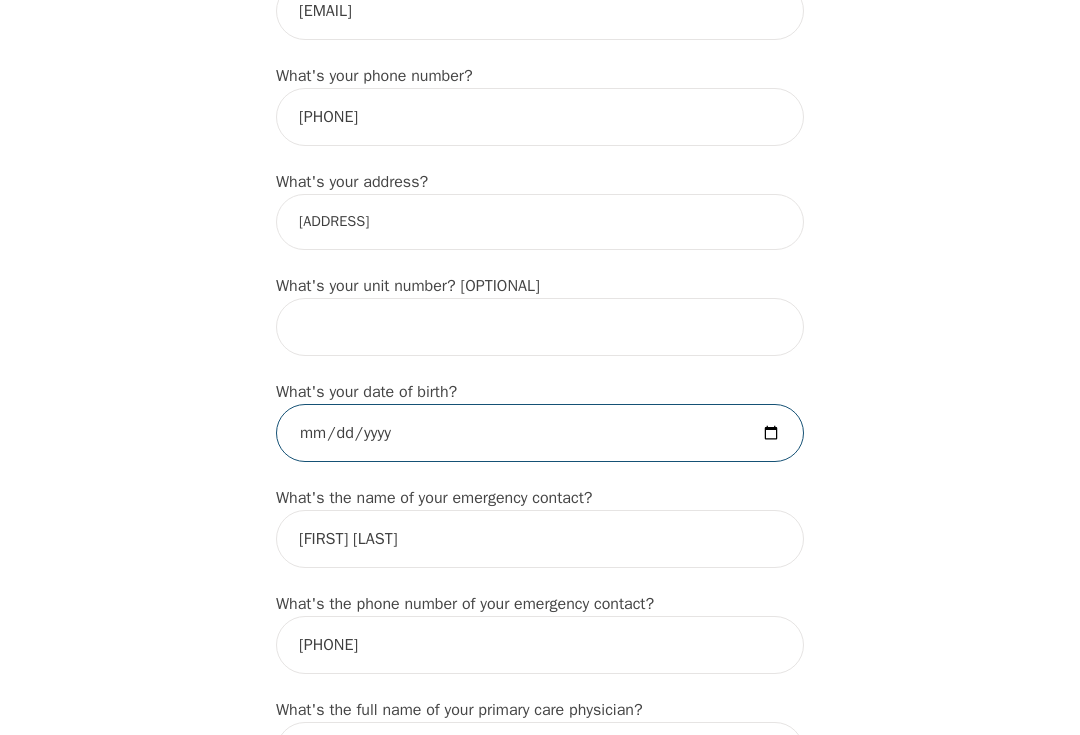 click on "[DATE]" at bounding box center [540, 433] 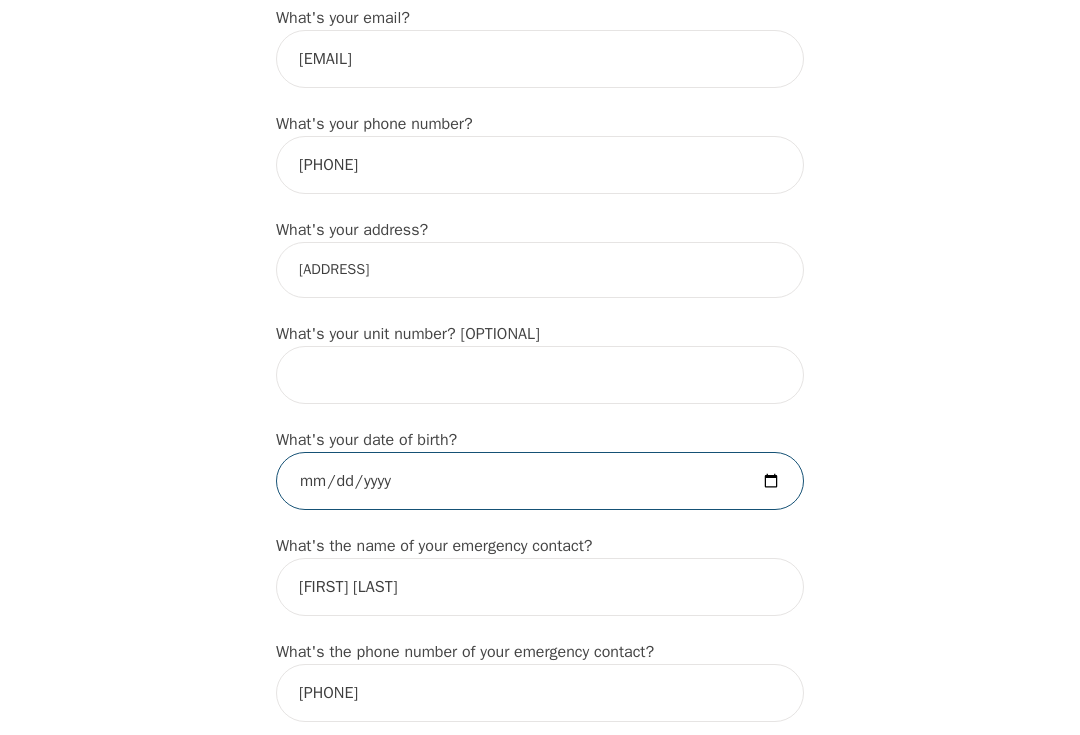 scroll, scrollTop: 632, scrollLeft: 0, axis: vertical 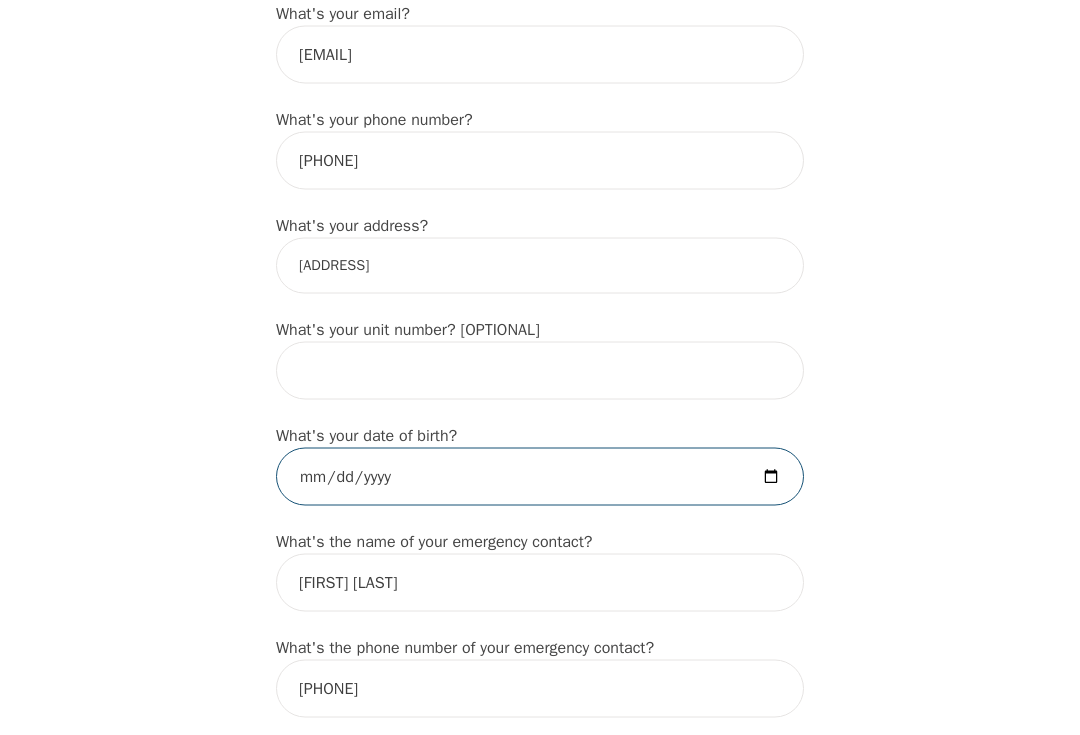 click on "[DATE]" at bounding box center (540, 477) 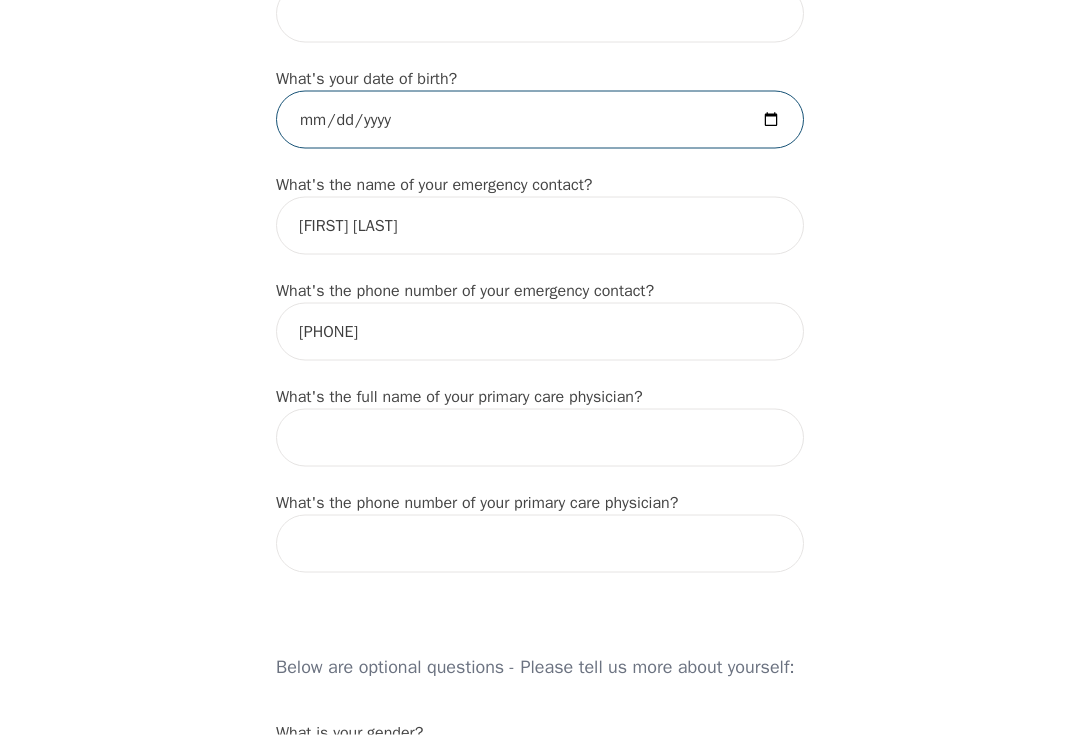 scroll, scrollTop: 990, scrollLeft: 0, axis: vertical 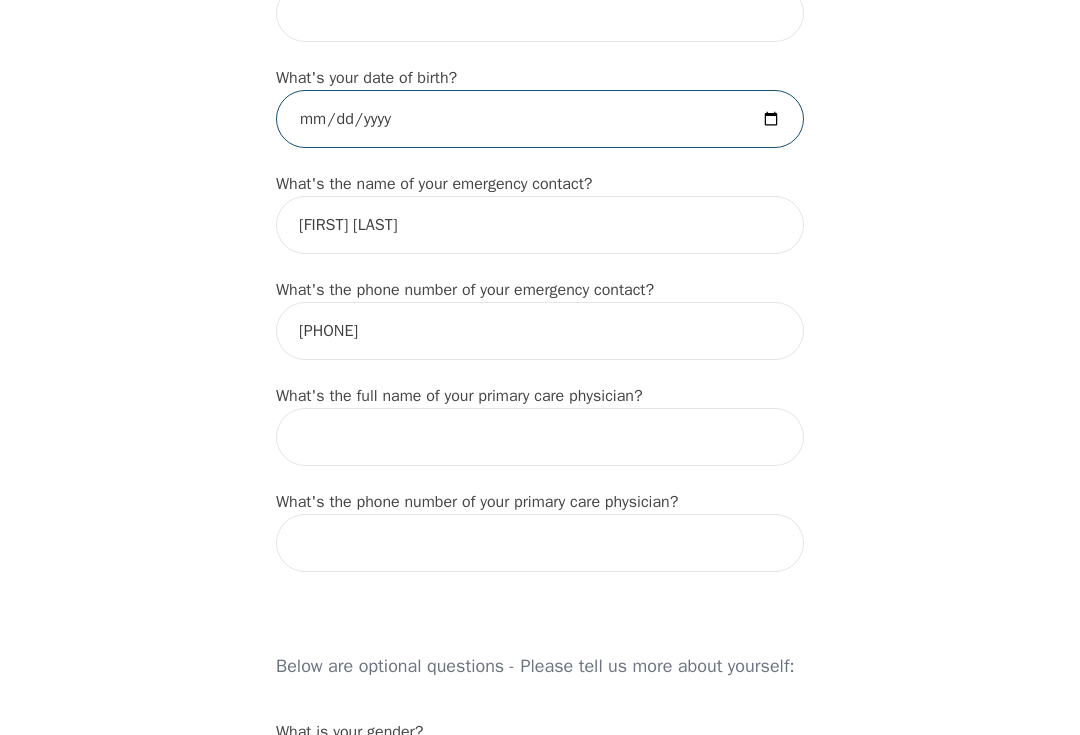 click on "[DATE]" at bounding box center [540, 119] 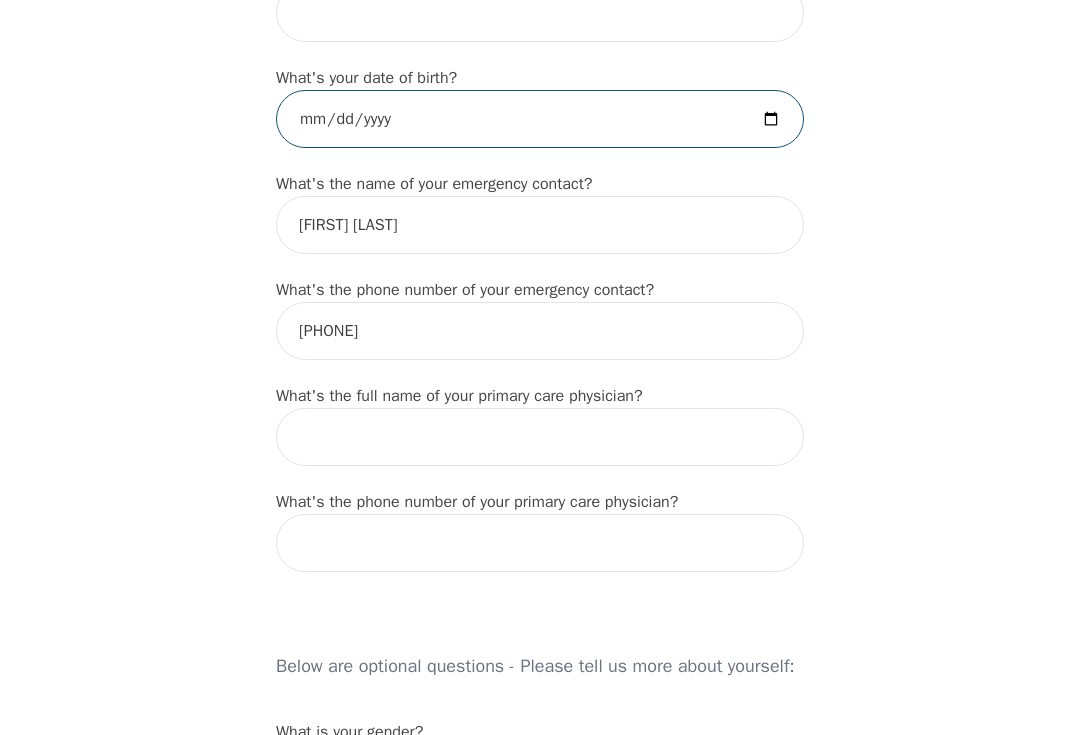 type on "[DATE]" 